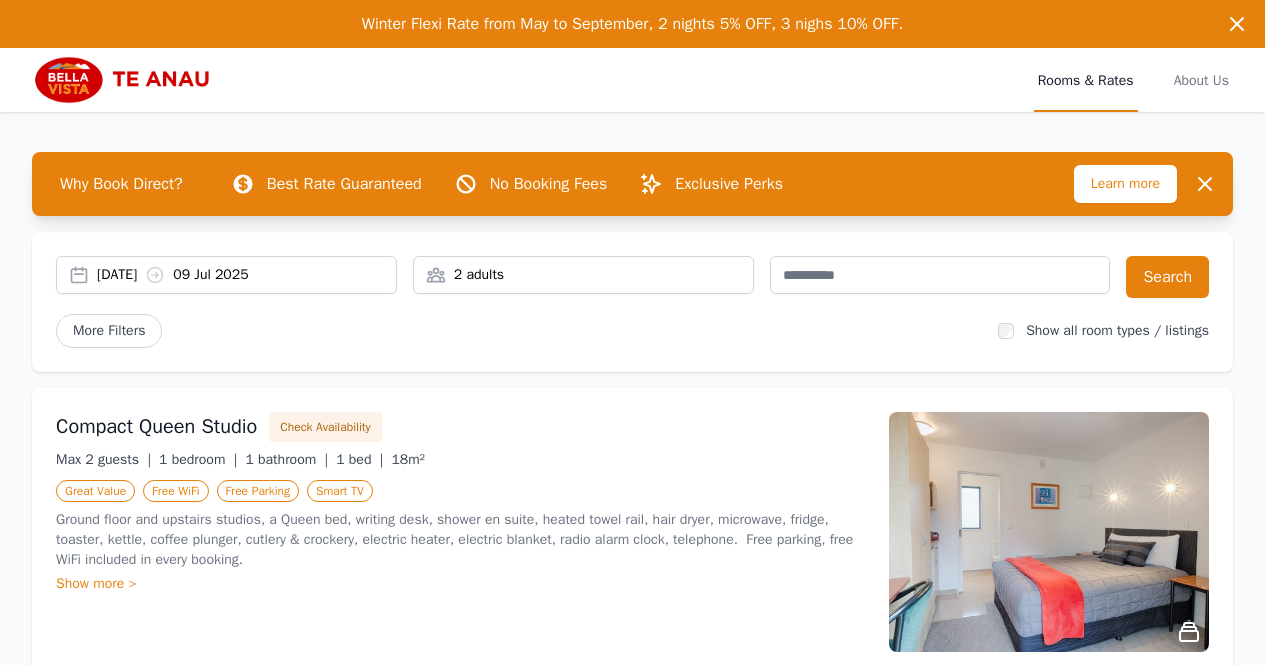 scroll, scrollTop: 0, scrollLeft: 0, axis: both 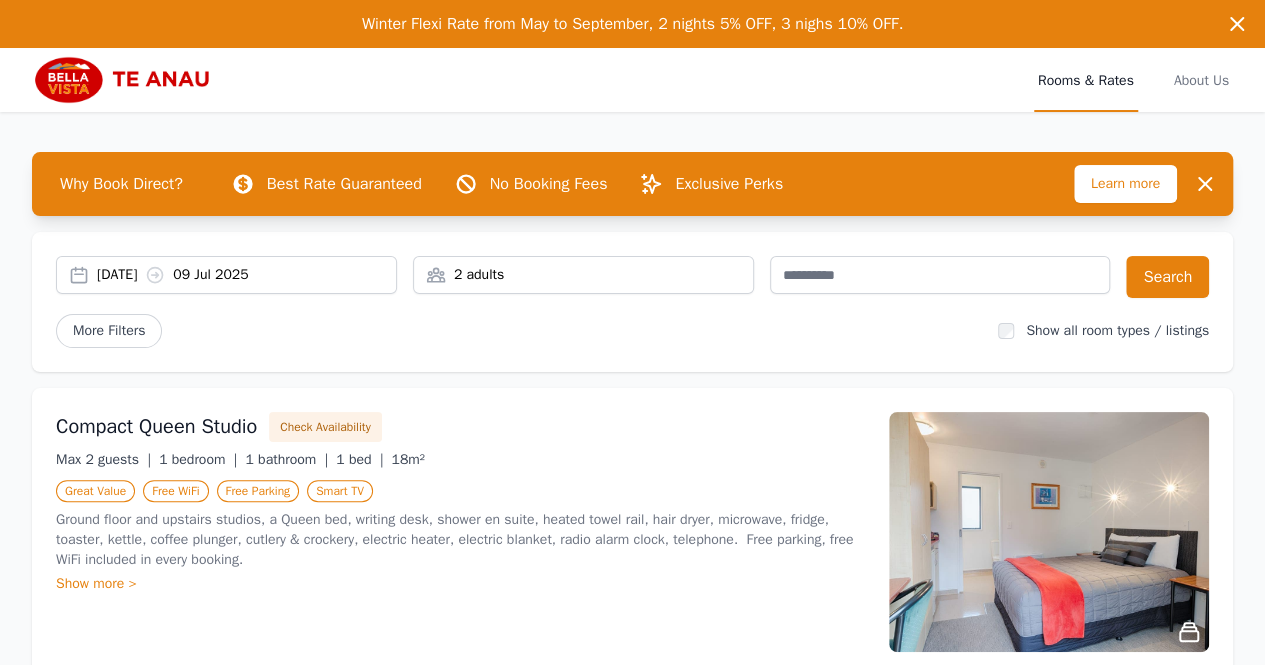 click on "08 Jul 2025 09 Jul 2025" at bounding box center [246, 275] 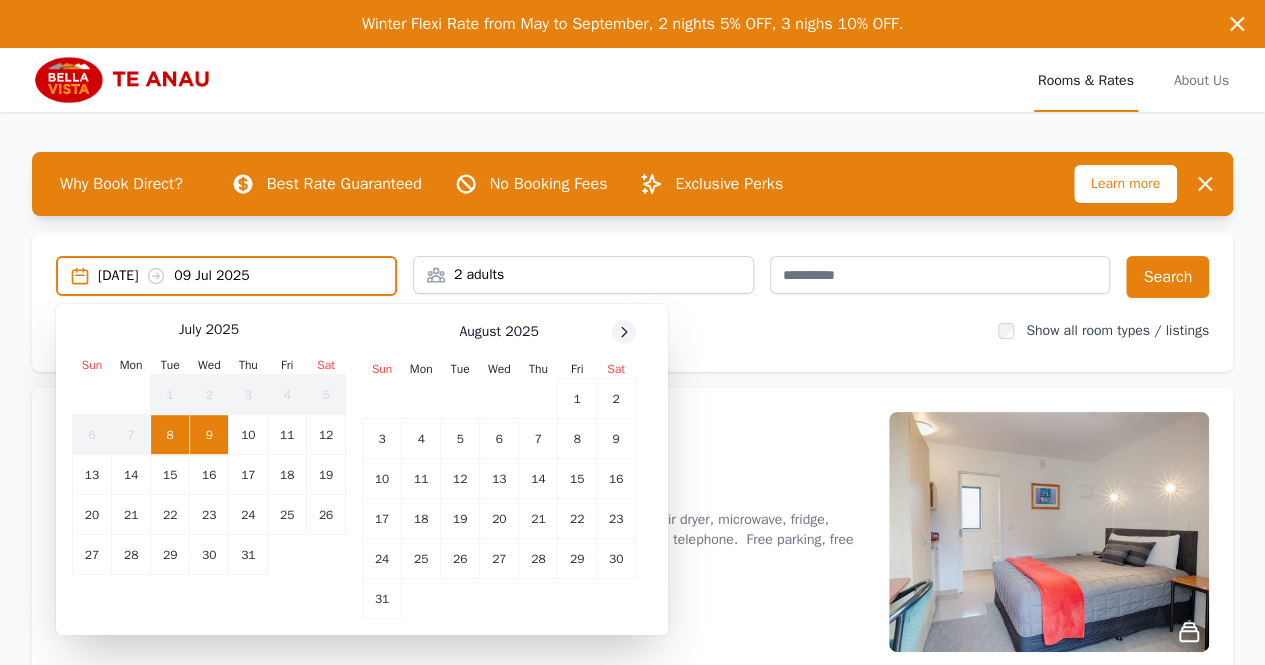 click at bounding box center (624, 332) 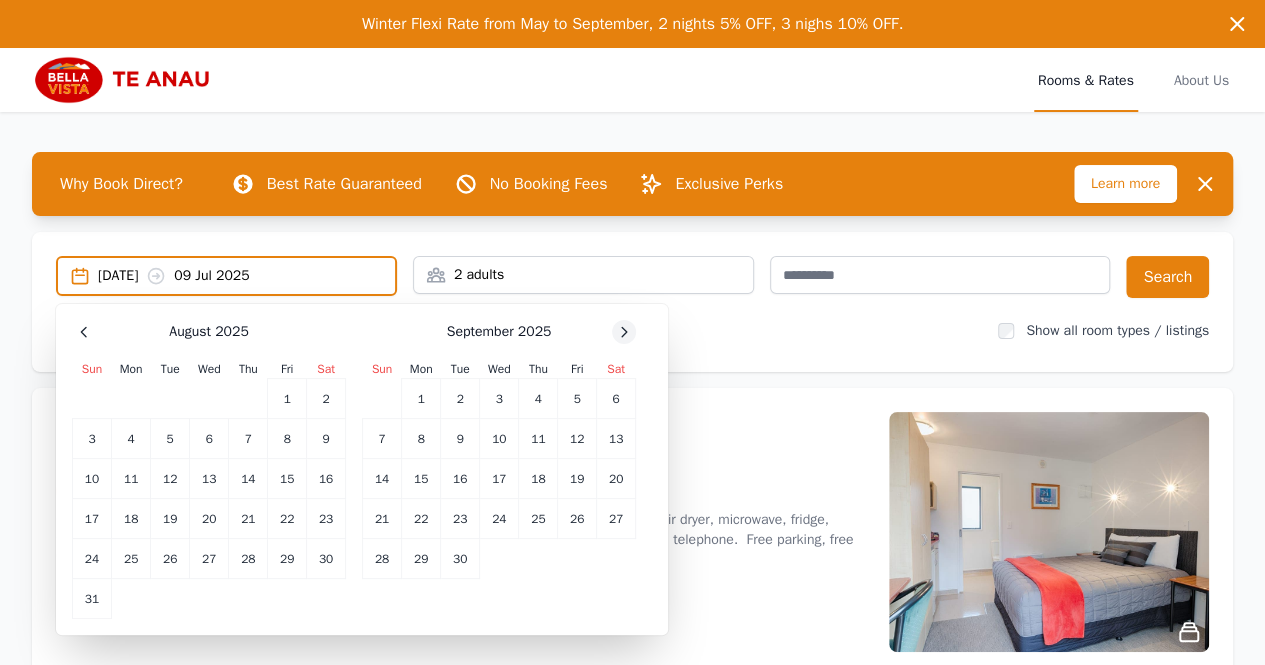 click at bounding box center [84, 332] 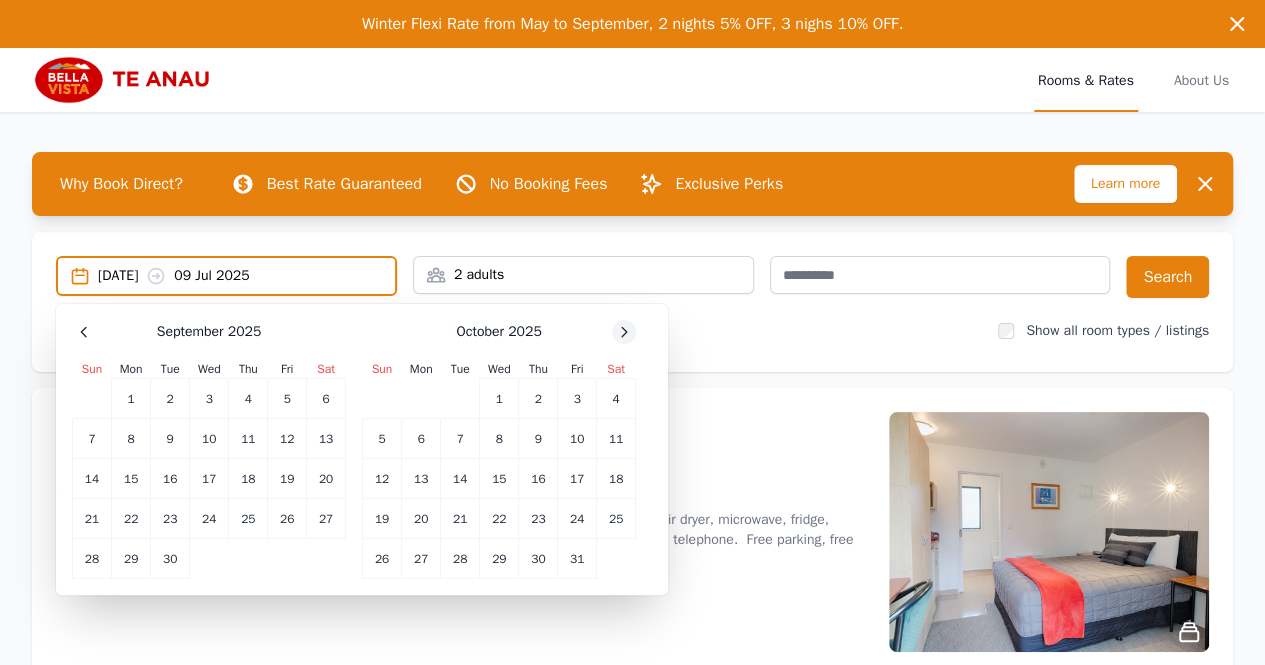 click at bounding box center [84, 332] 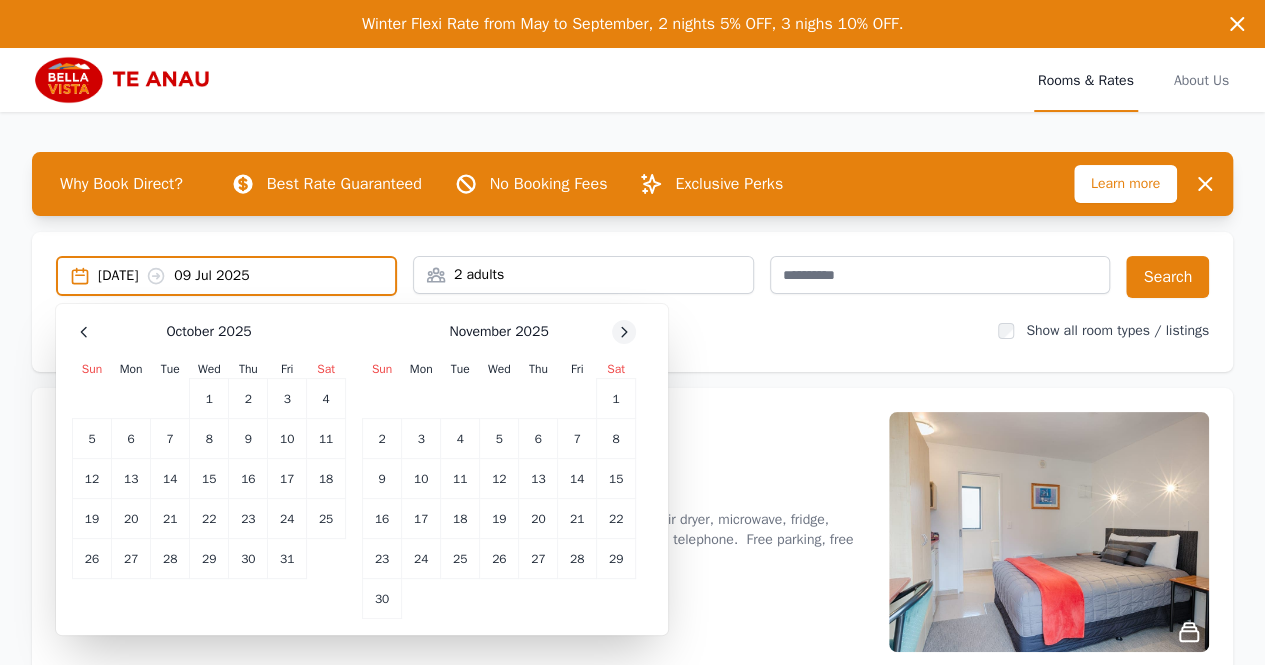 click at bounding box center (84, 332) 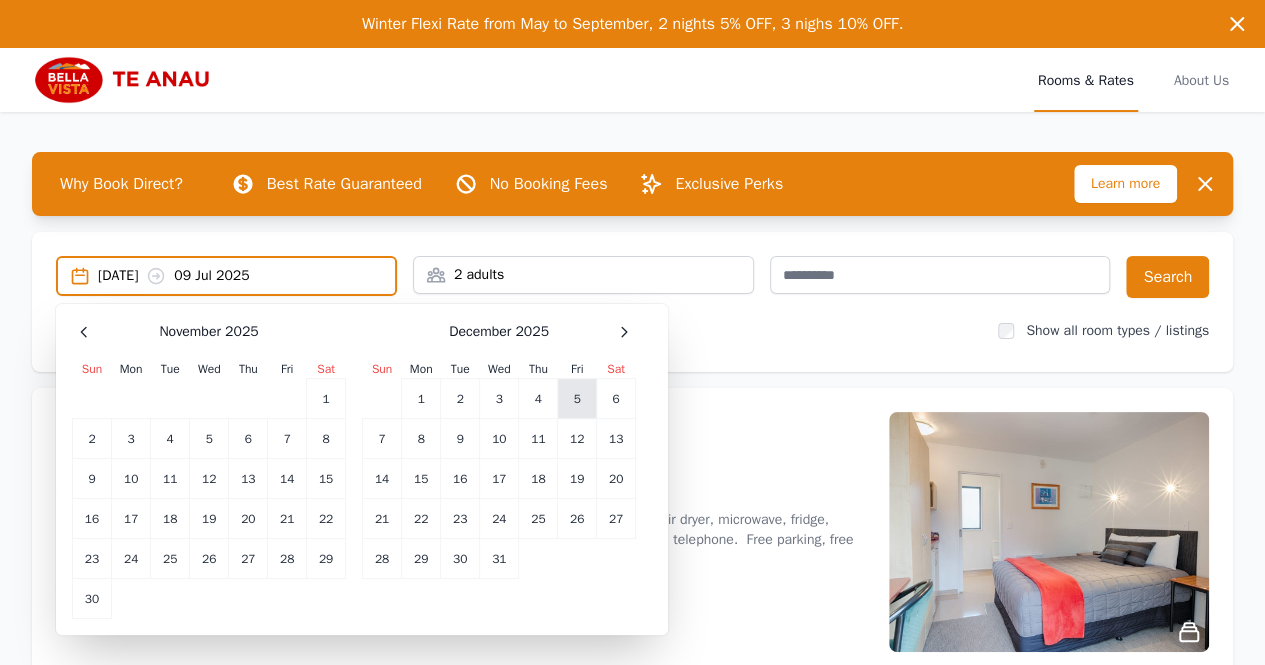 click on "5" at bounding box center (287, 439) 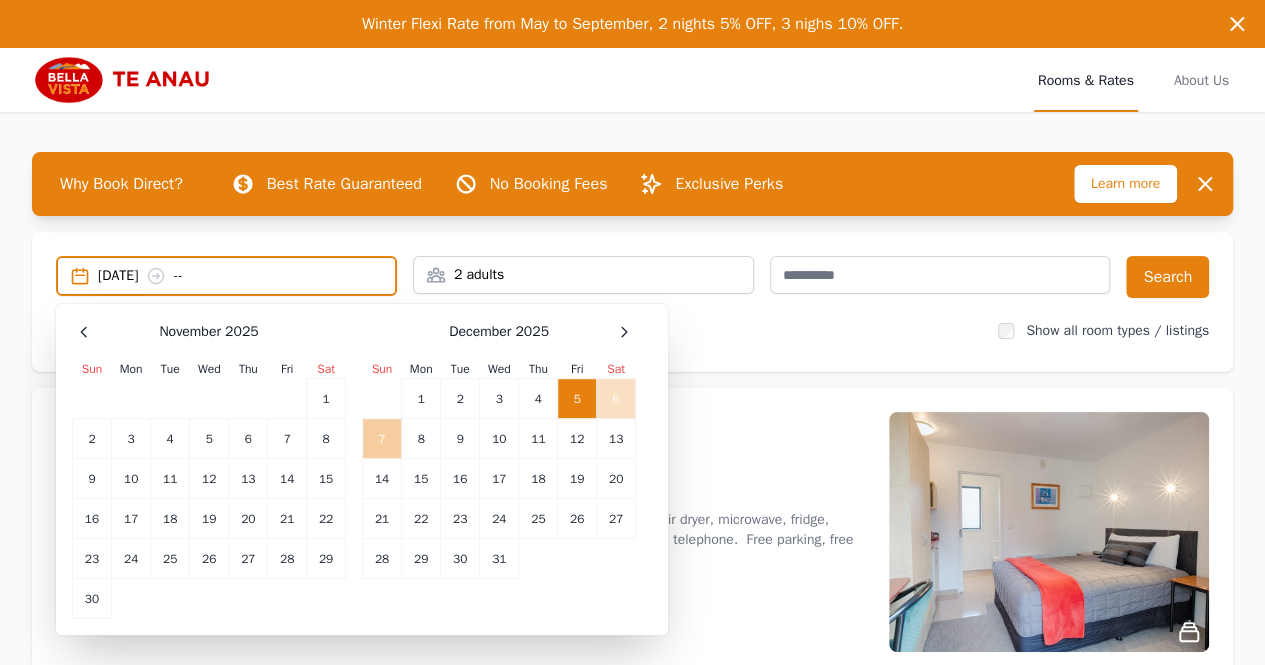 click on "7" at bounding box center (382, 439) 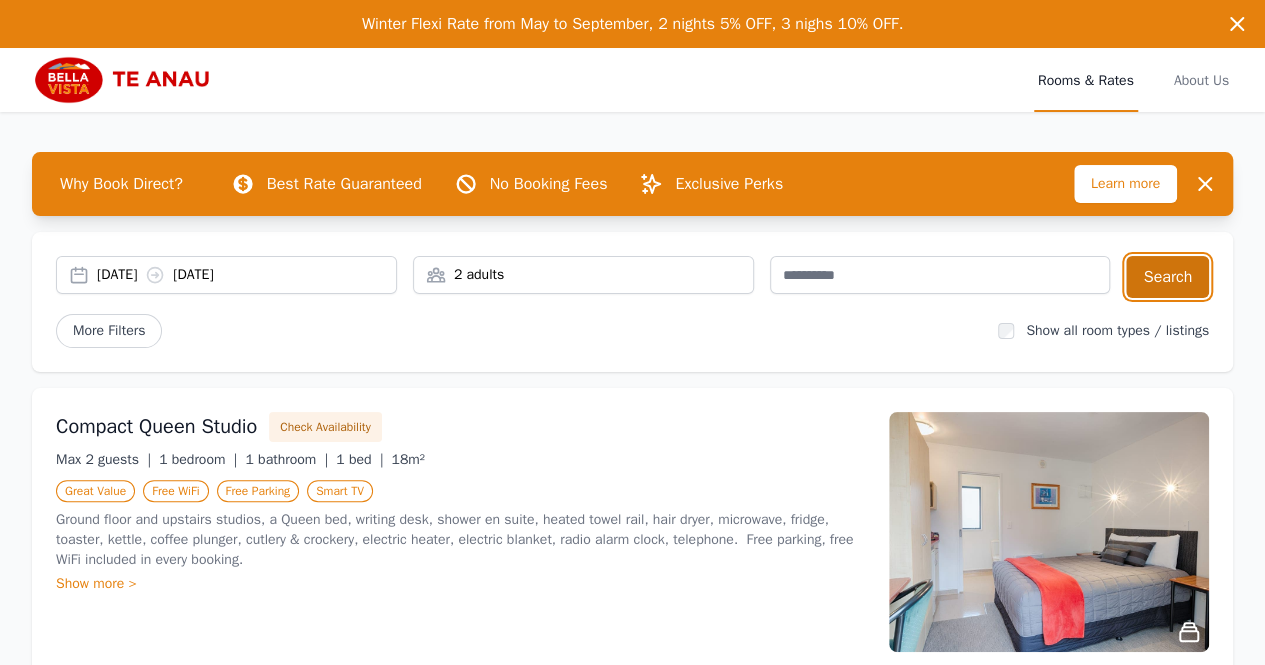 click on "Search" at bounding box center [1167, 277] 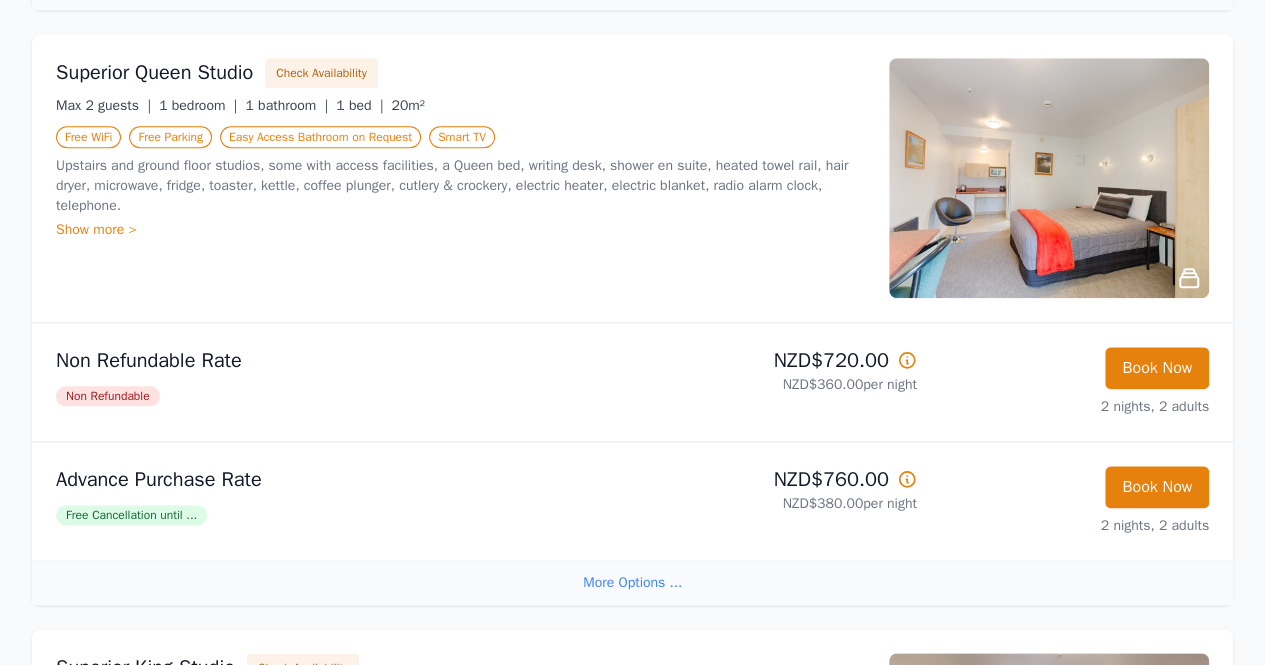 scroll, scrollTop: 936, scrollLeft: 0, axis: vertical 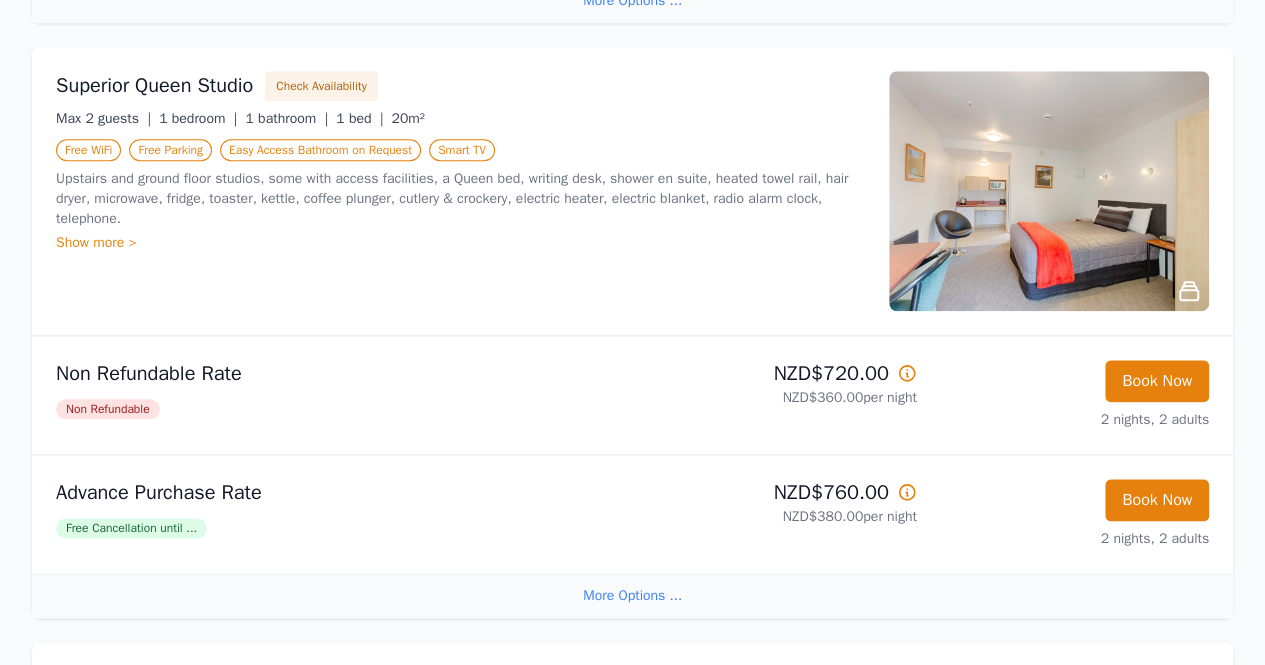 click at bounding box center [907, 373] 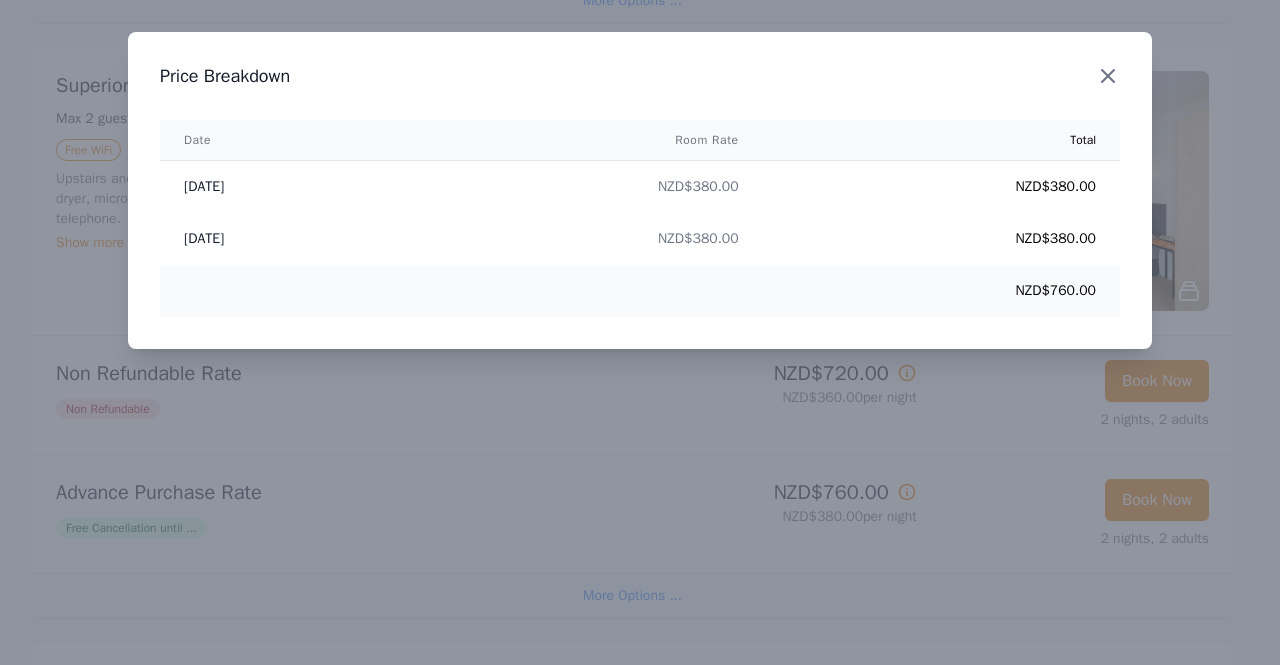 click at bounding box center (1108, 76) 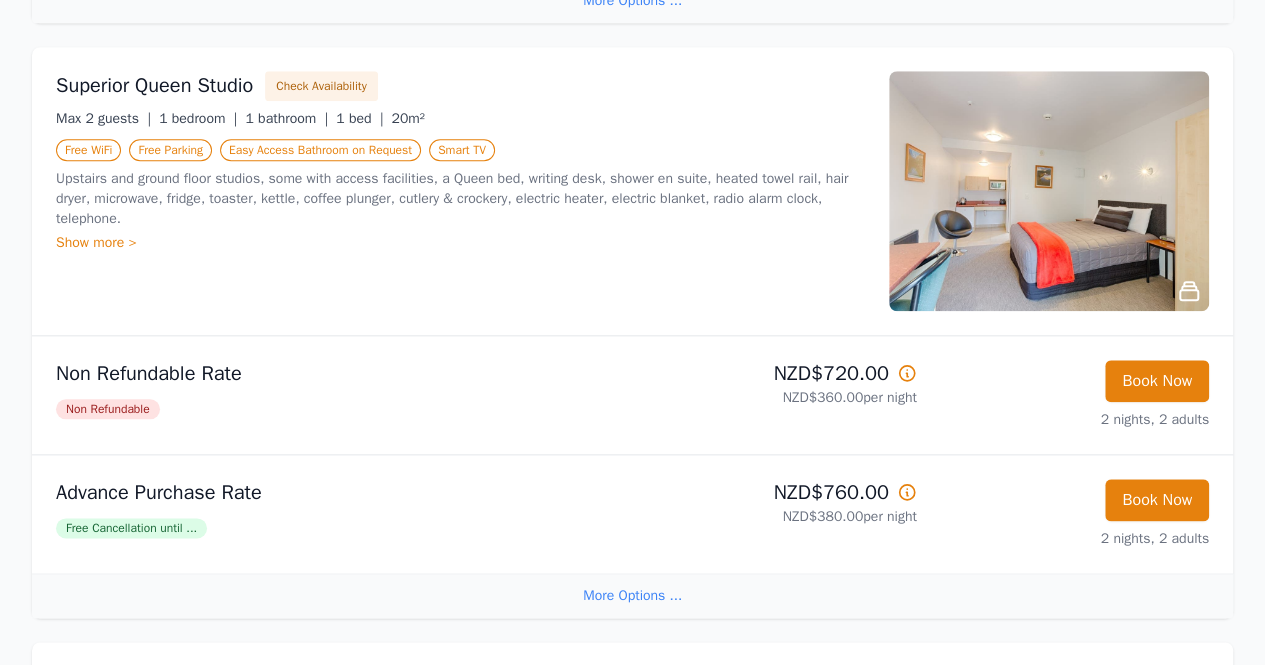 click on "Free Cancellation until ..." at bounding box center [131, 528] 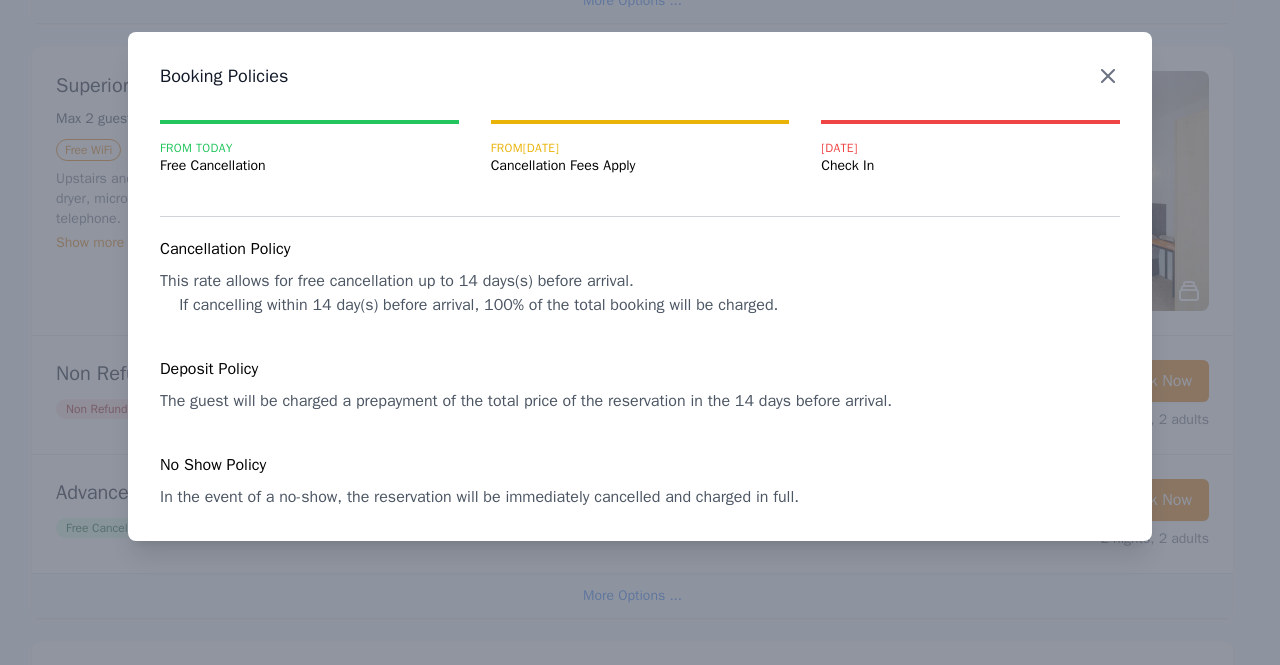 click at bounding box center [1108, 76] 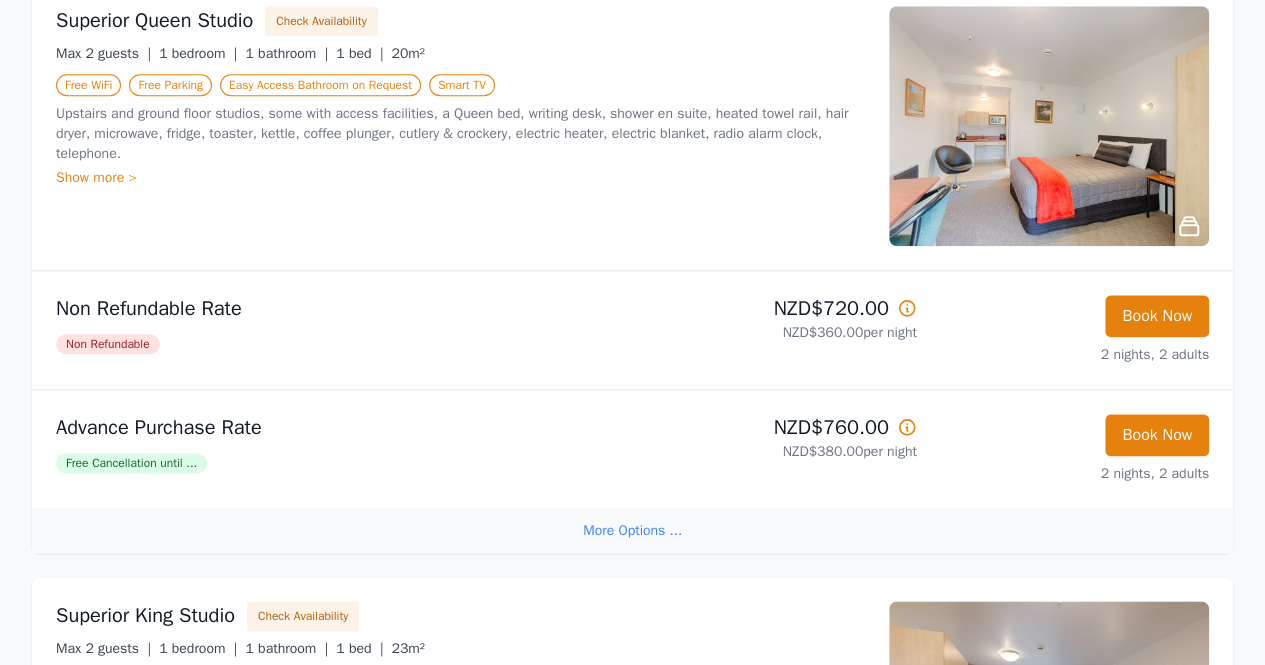 scroll, scrollTop: 1002, scrollLeft: 0, axis: vertical 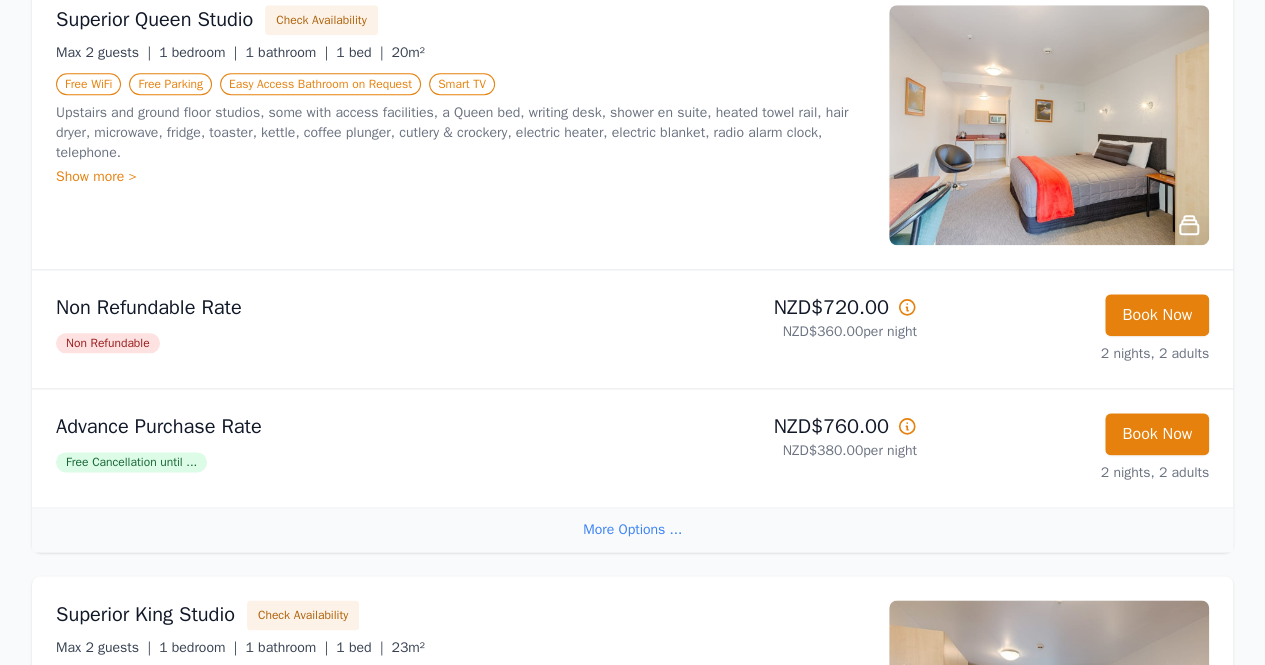 click on "Show more >" at bounding box center [460, 177] 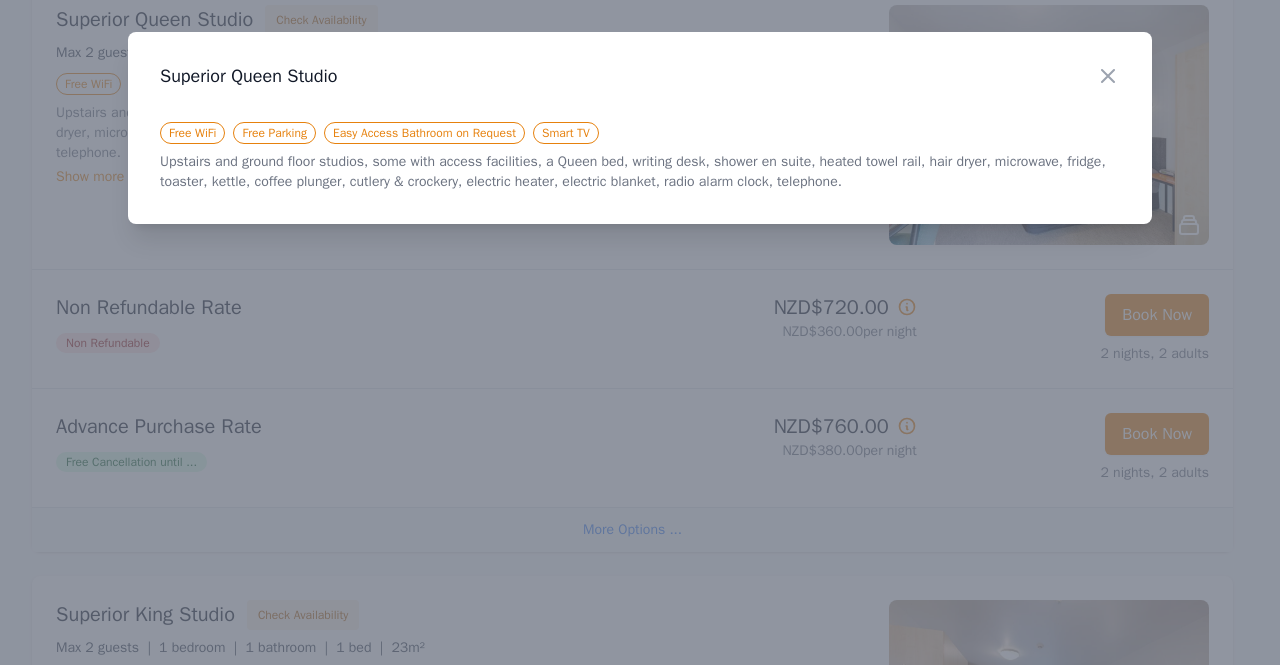 click at bounding box center [1108, 76] 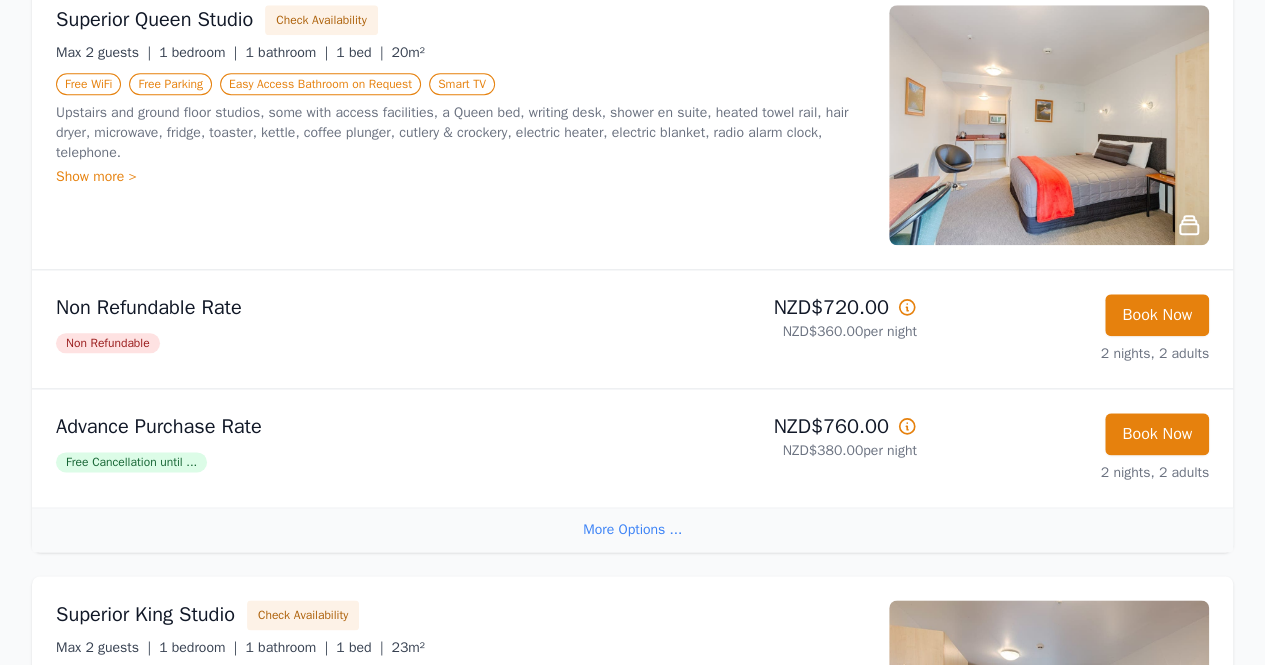 click at bounding box center [1049, 125] 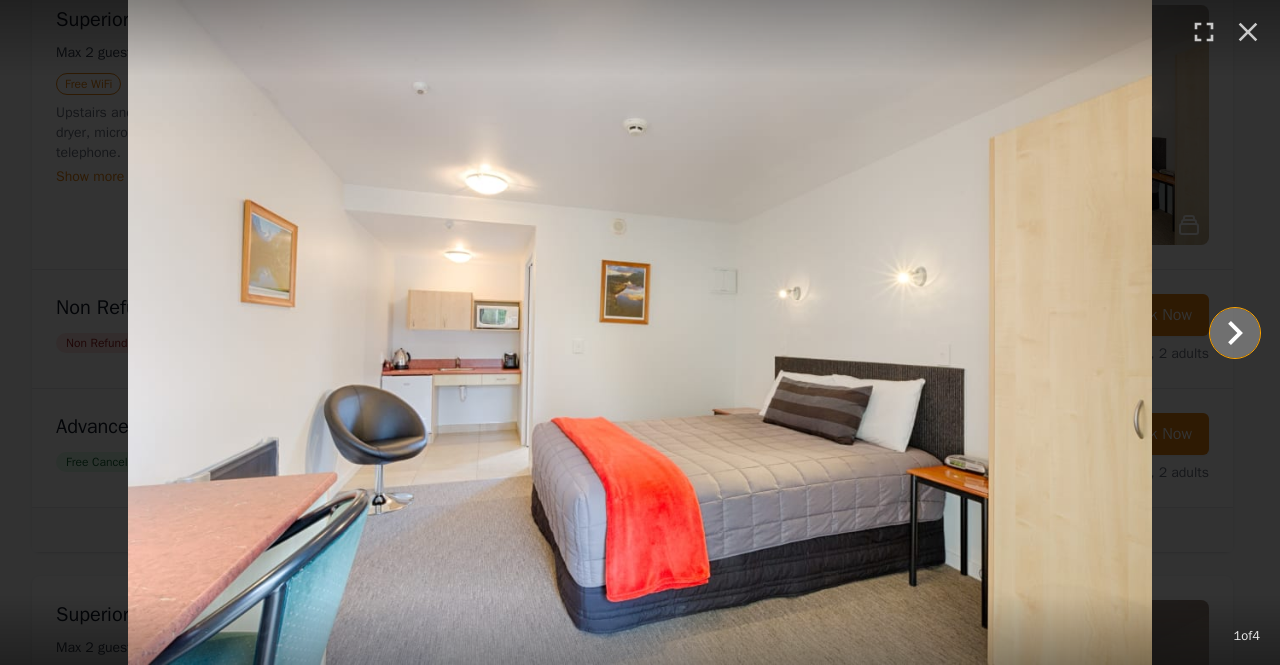 click at bounding box center [1235, 333] 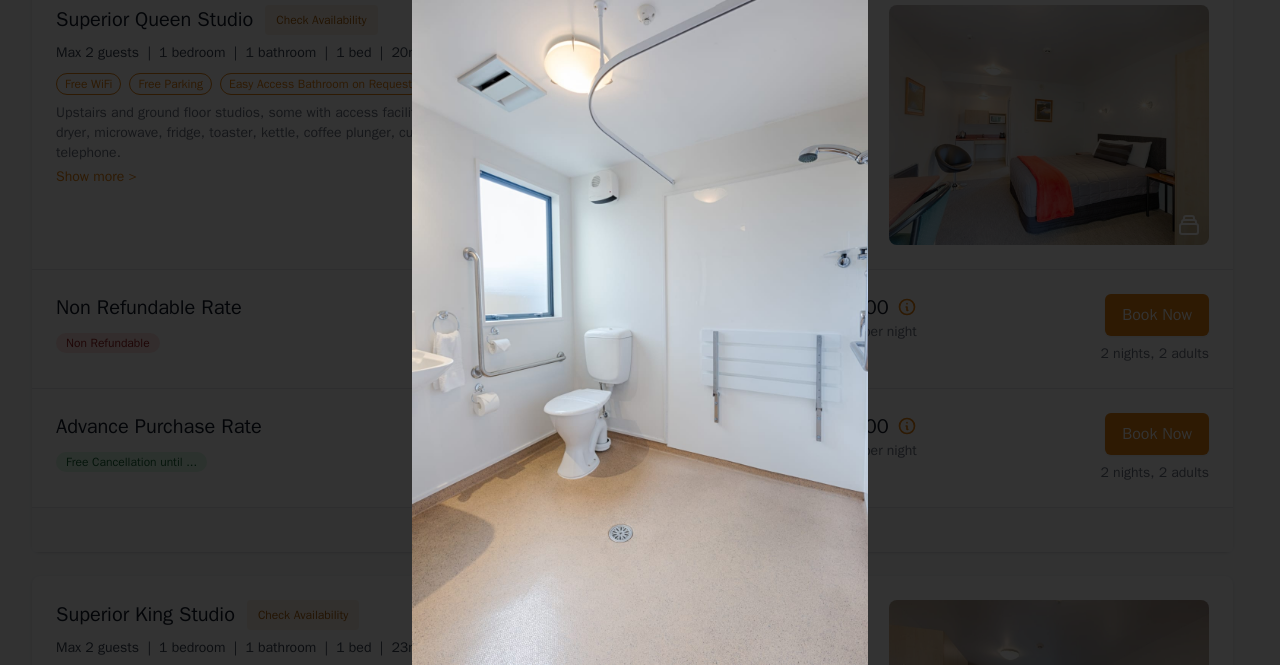 click at bounding box center [1235, 333] 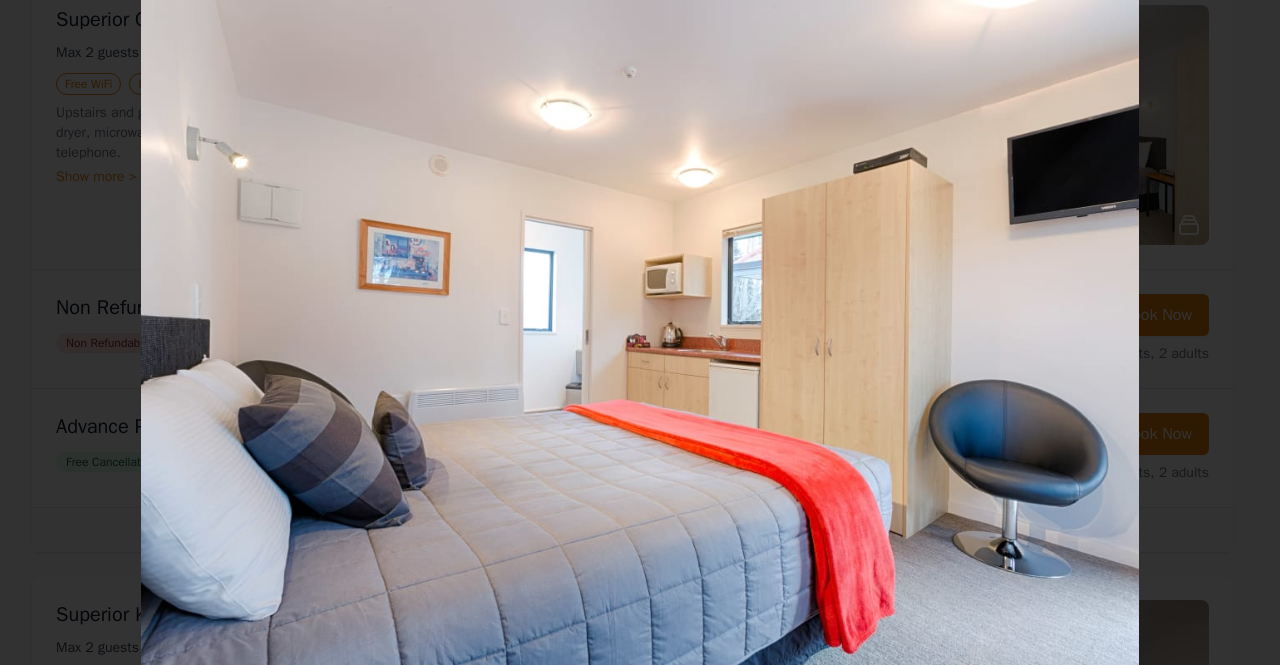 click at bounding box center [1235, 333] 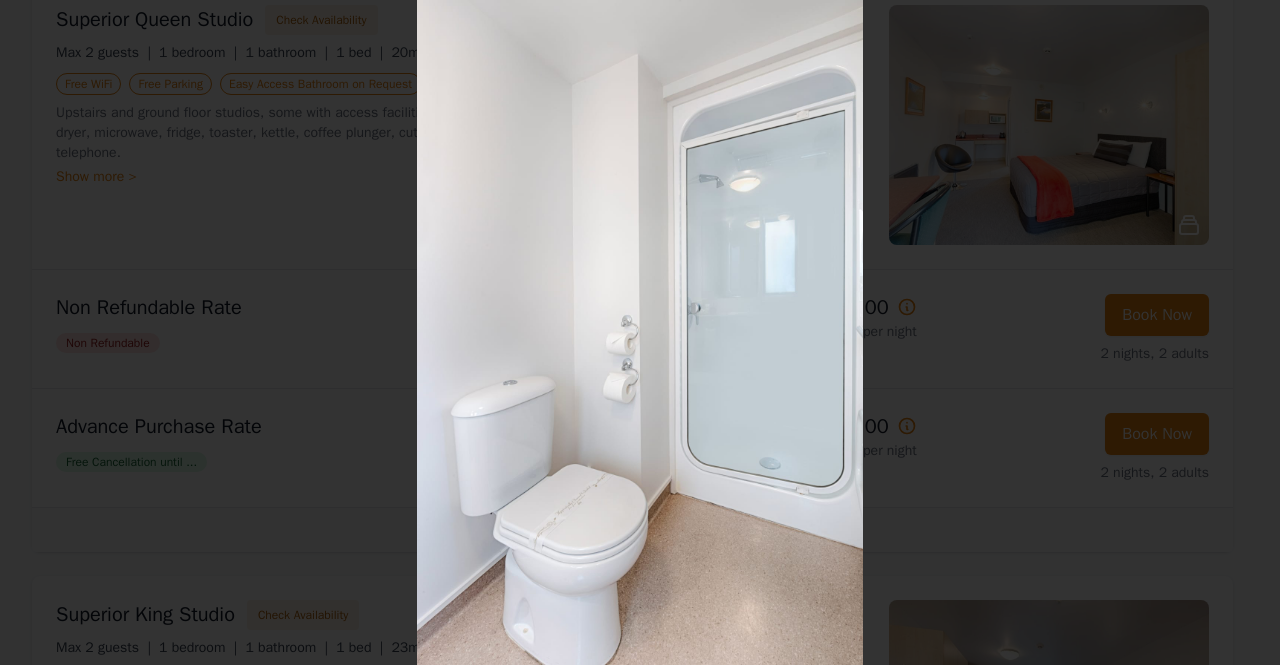 click at bounding box center [45, 333] 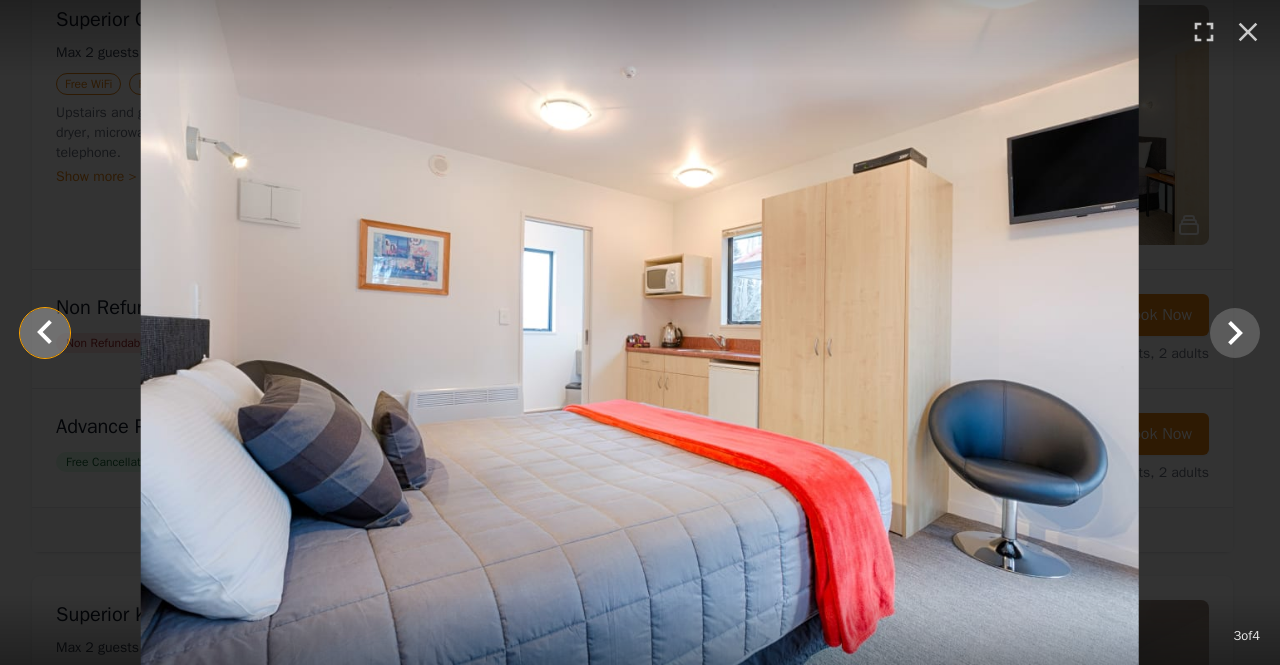 click at bounding box center (45, 333) 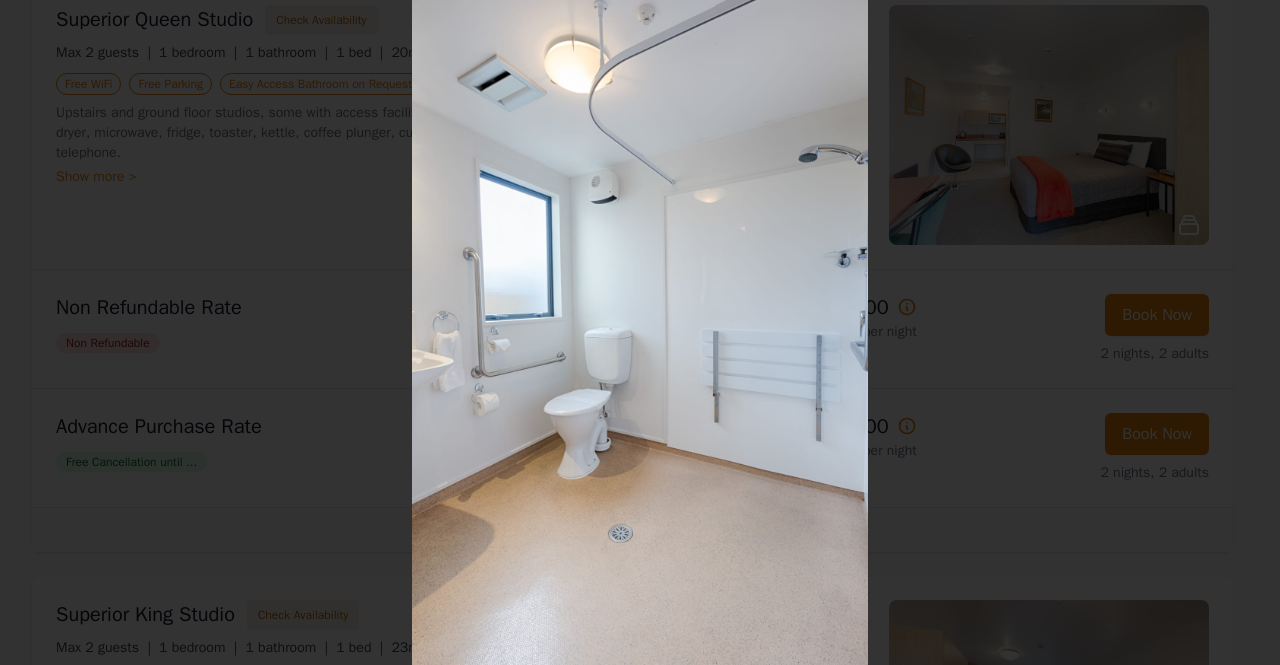 click at bounding box center [44, 331] 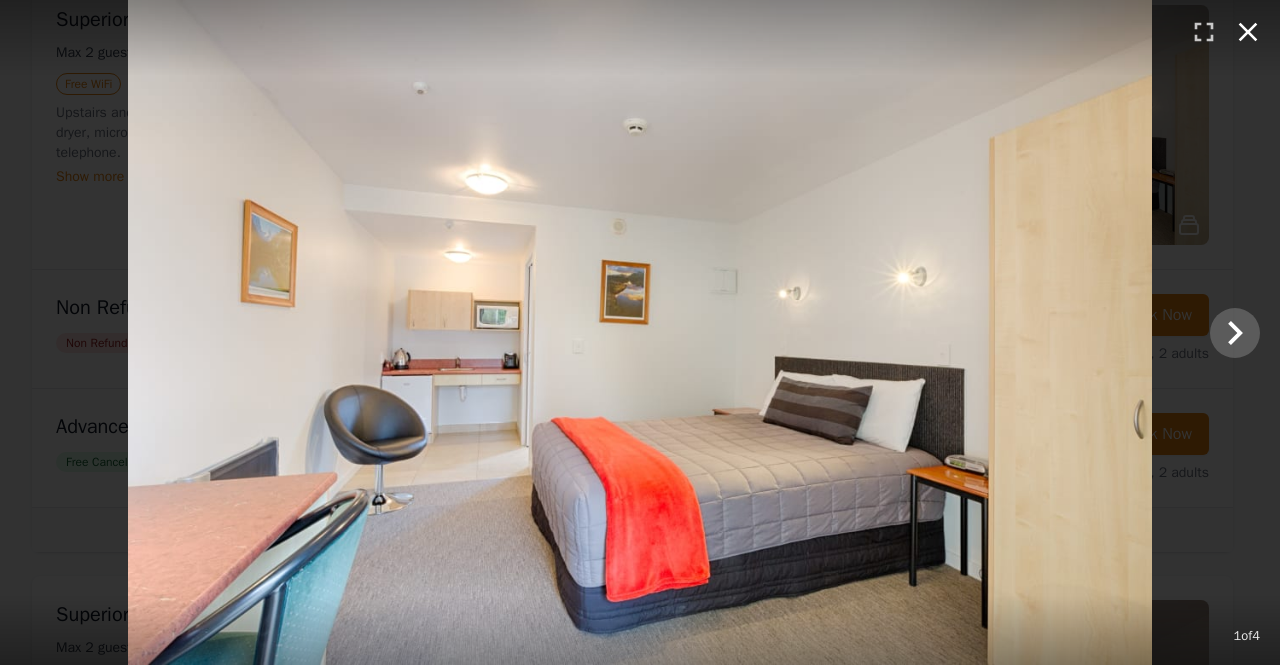click at bounding box center [1248, 32] 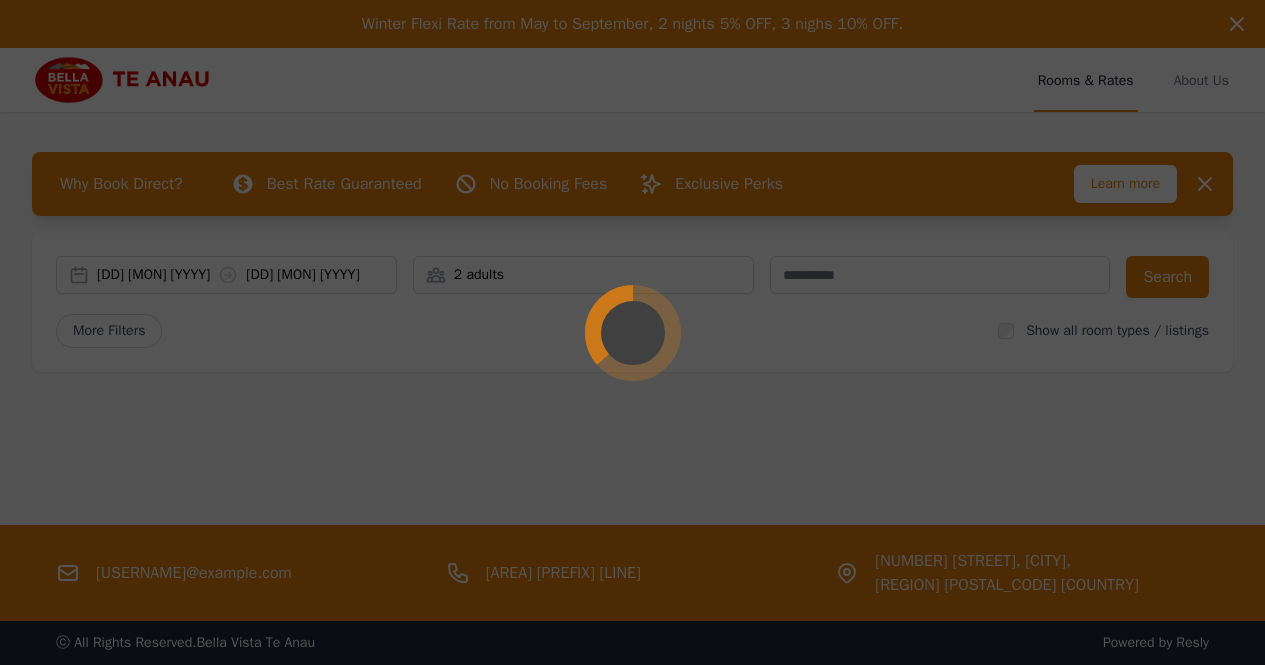 scroll, scrollTop: 0, scrollLeft: 0, axis: both 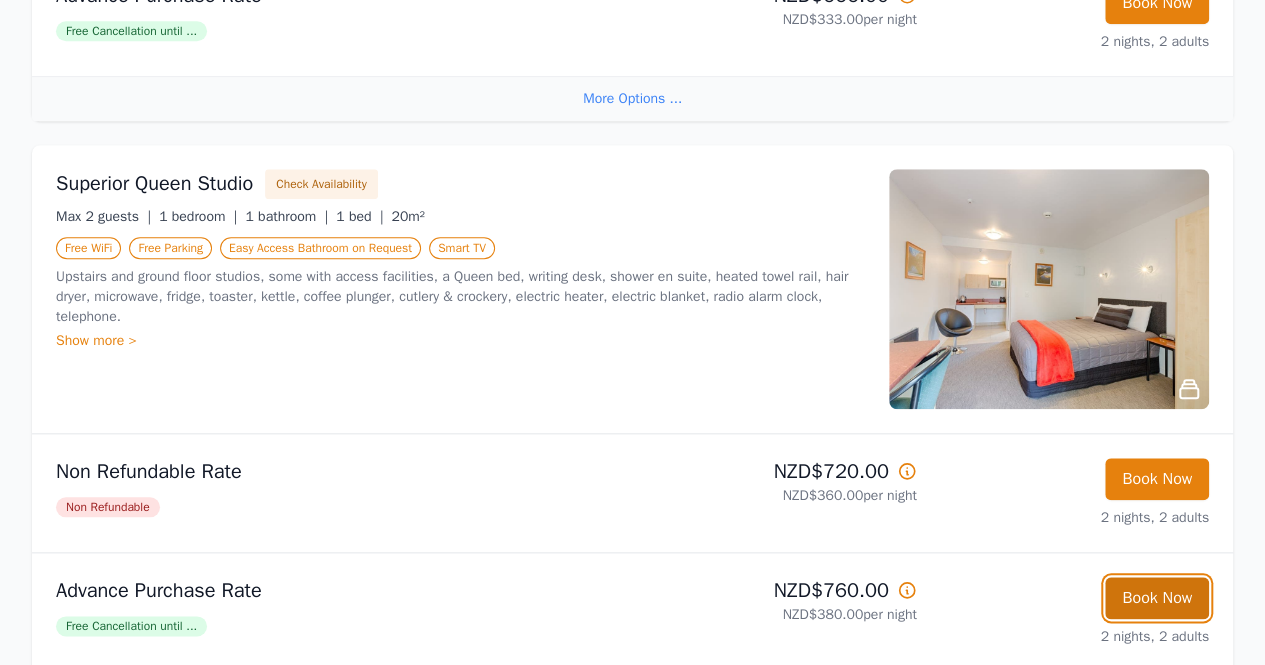 click on "Book Now" at bounding box center (1157, 479) 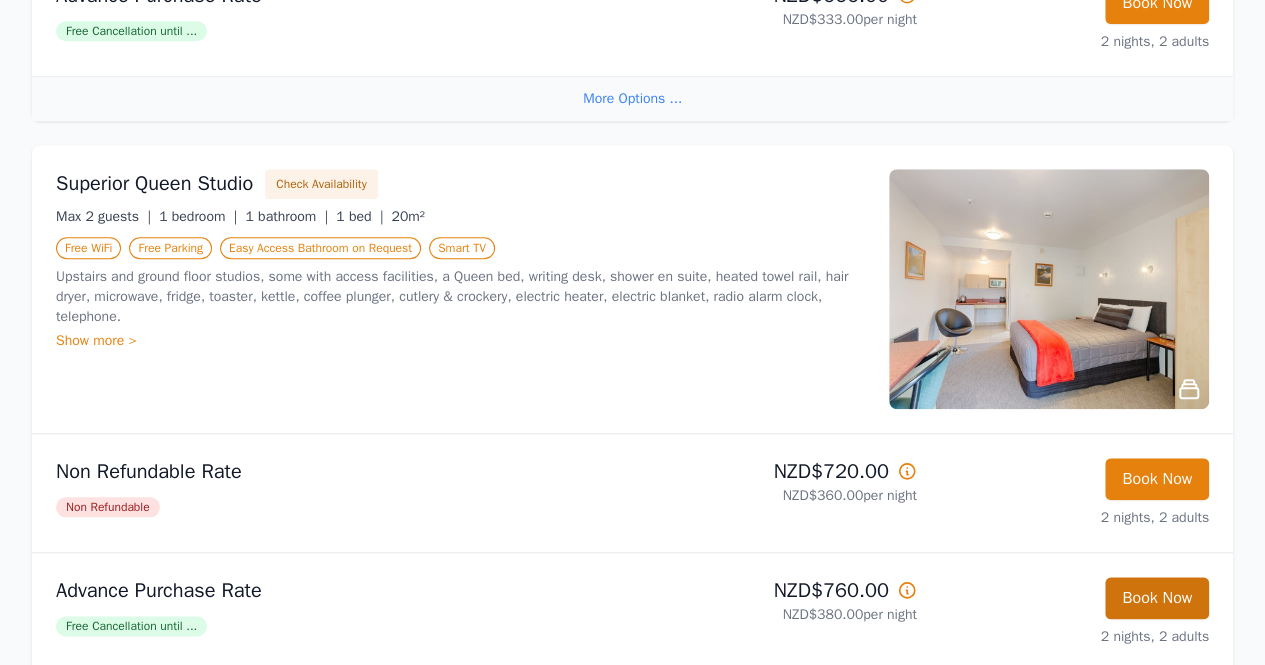 scroll, scrollTop: 96, scrollLeft: 0, axis: vertical 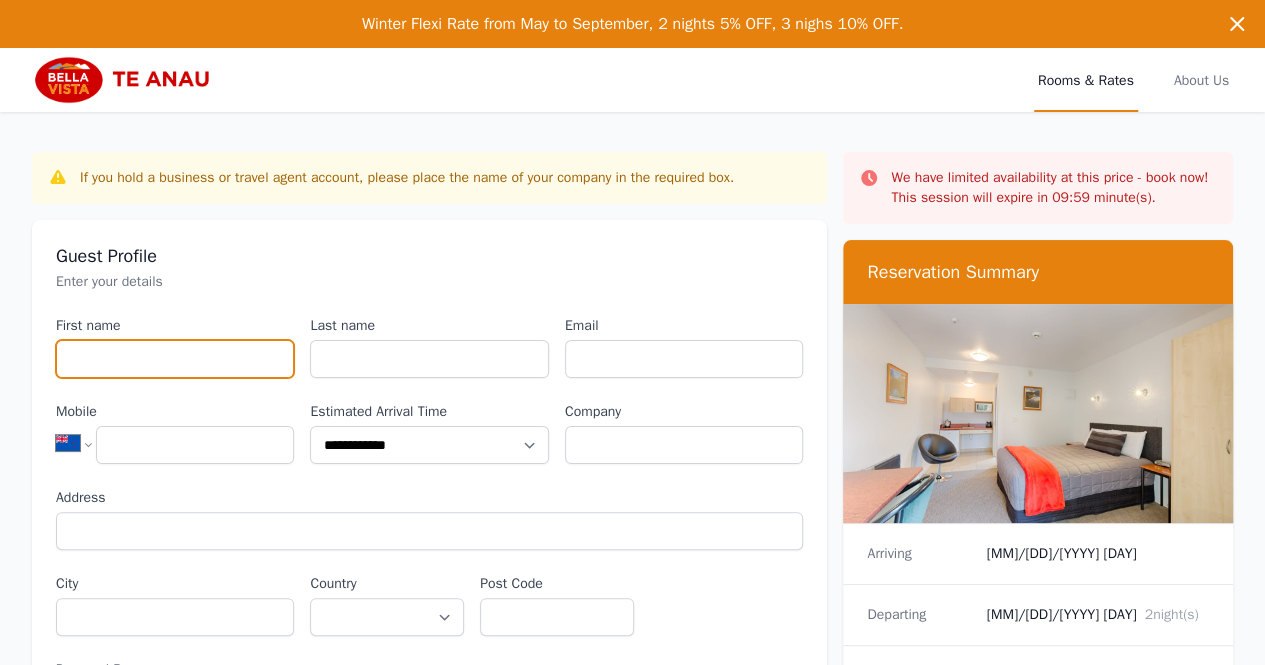 click on "First name" at bounding box center [175, 359] 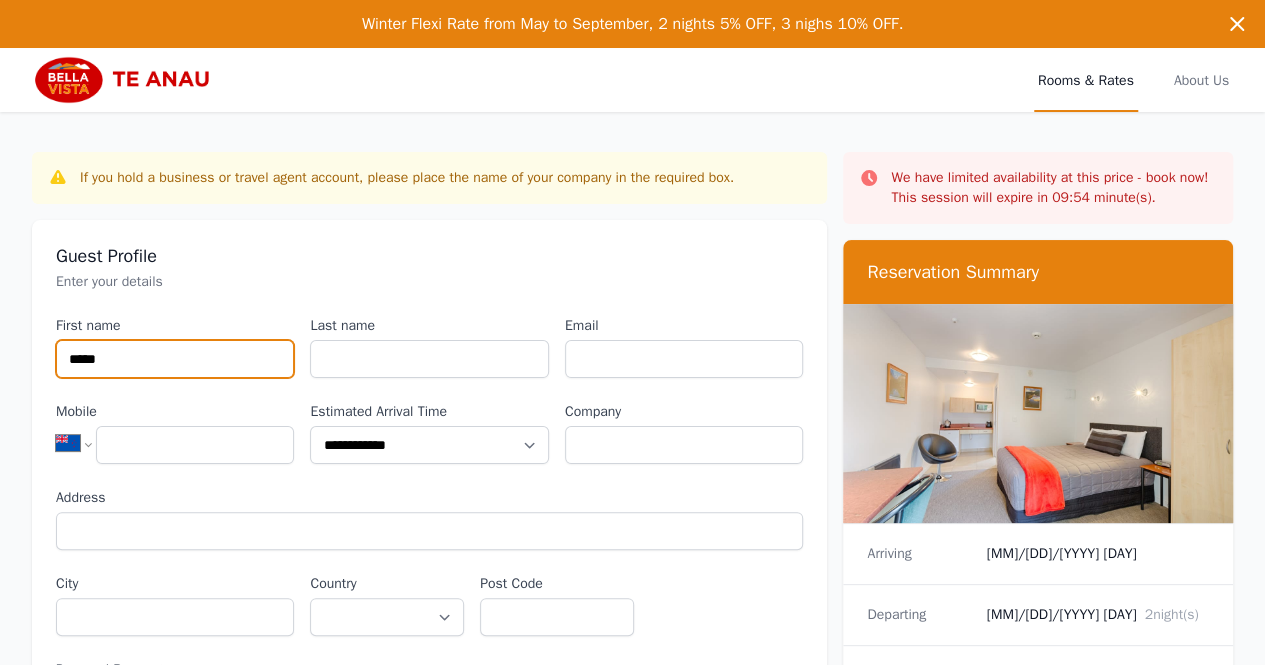 type on "*****" 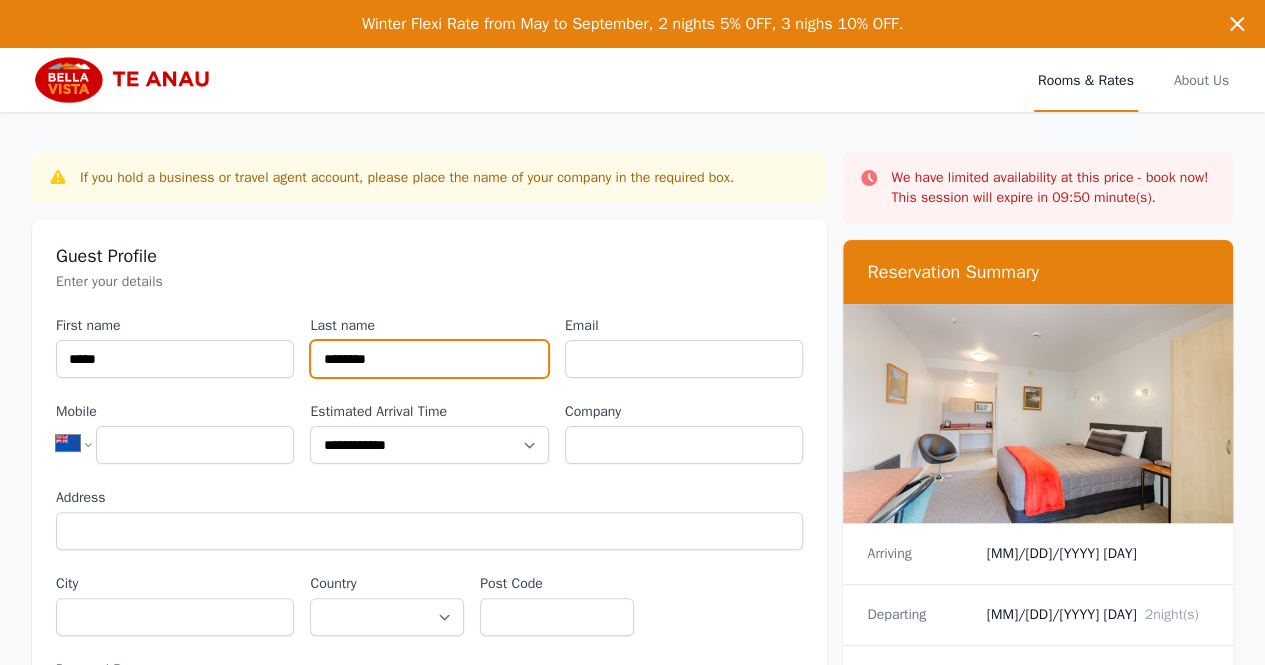 type on "********" 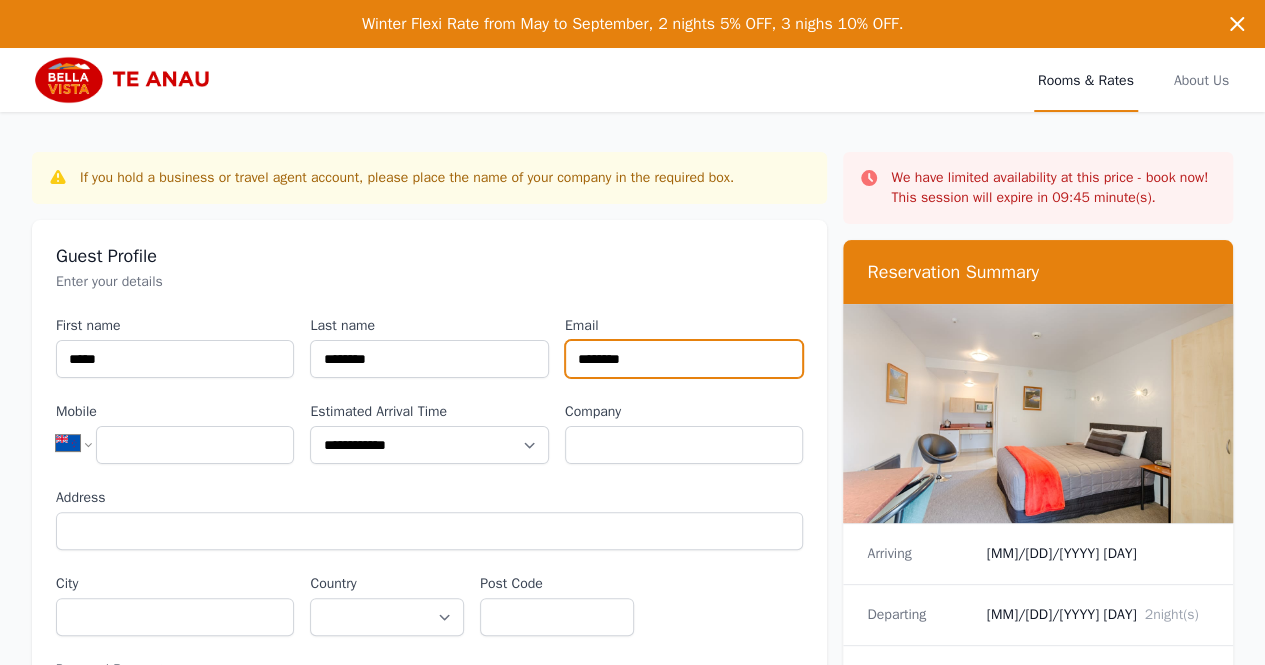type on "**********" 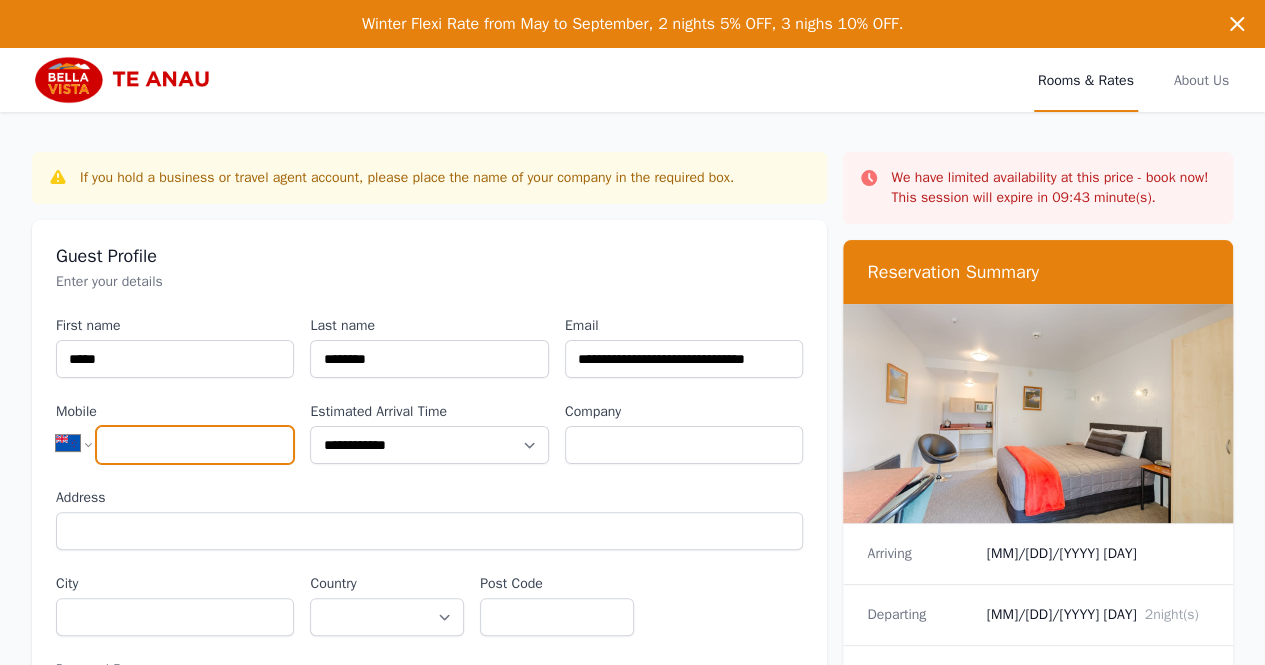 click on "Mobile" at bounding box center (195, 445) 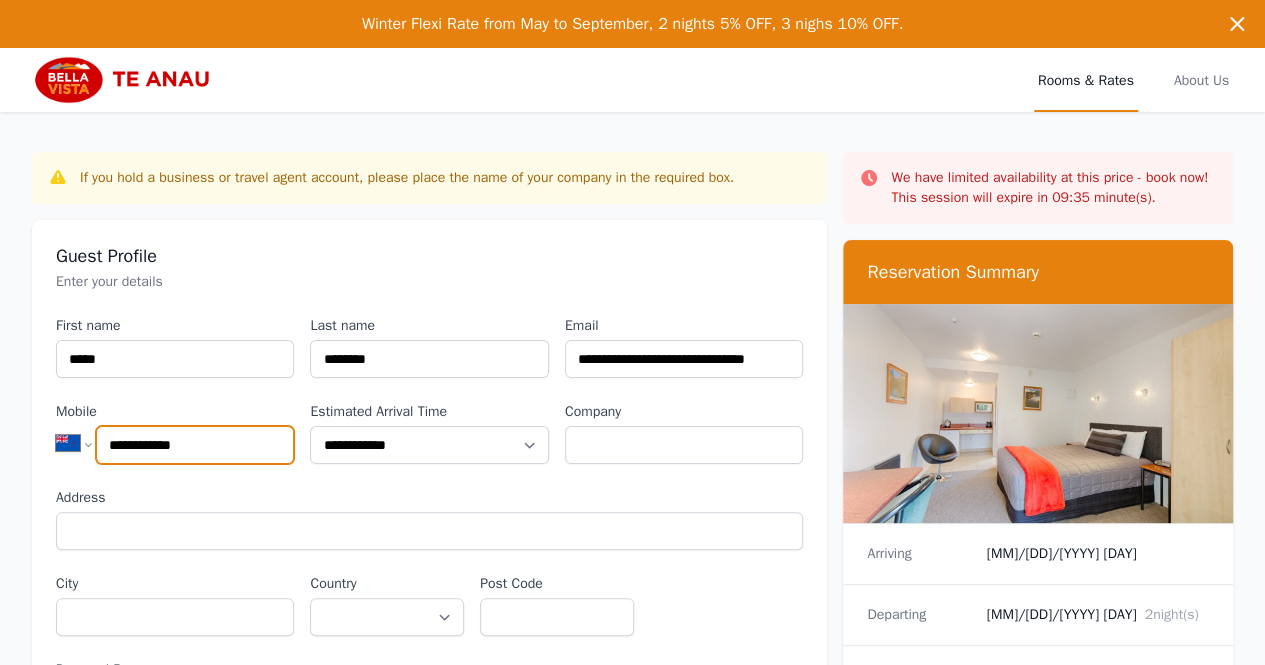type on "**********" 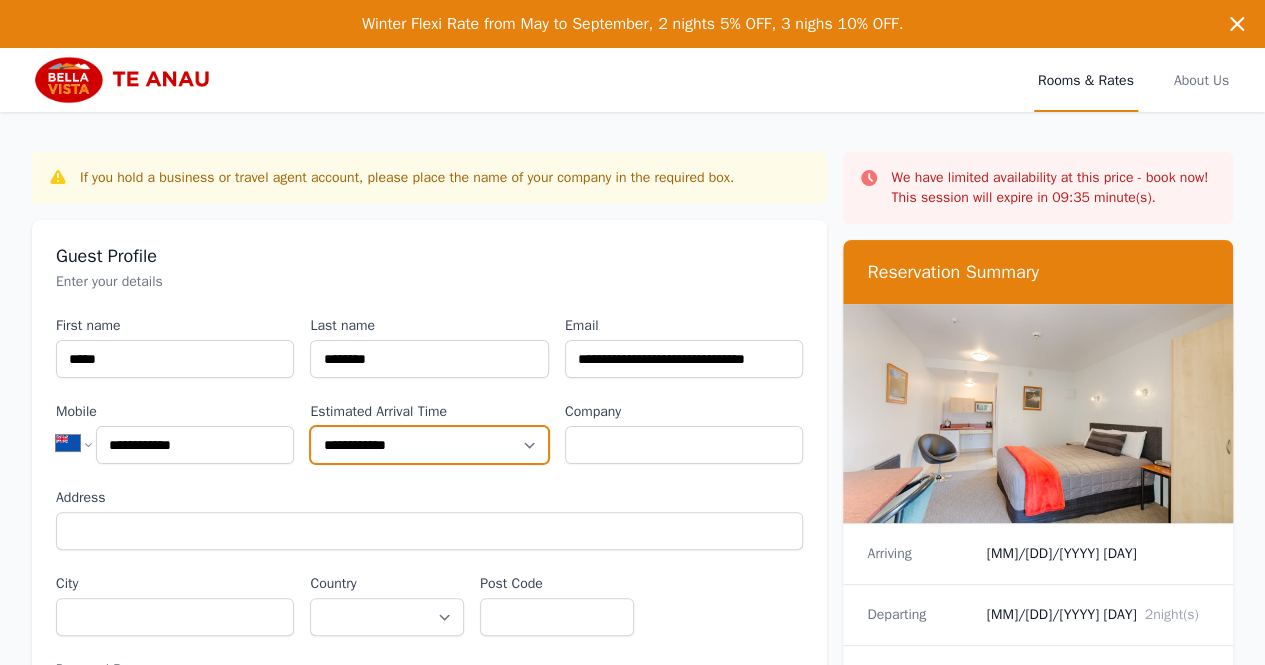 click on "**********" at bounding box center [429, 445] 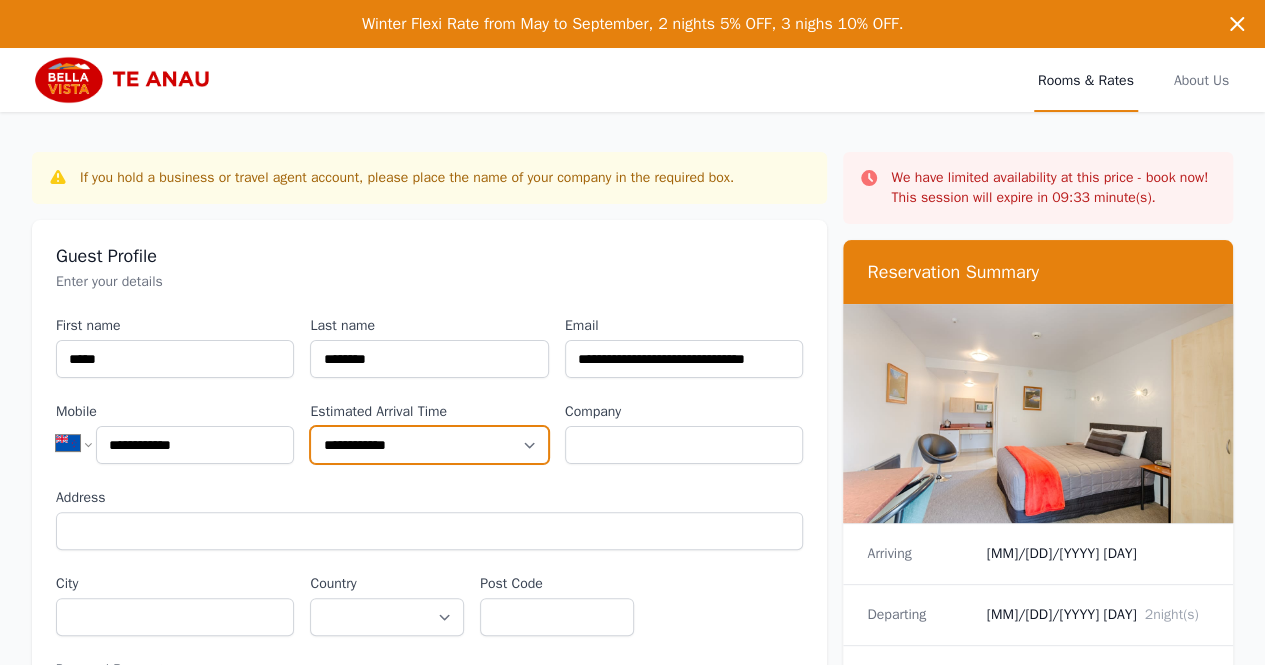 select on "**********" 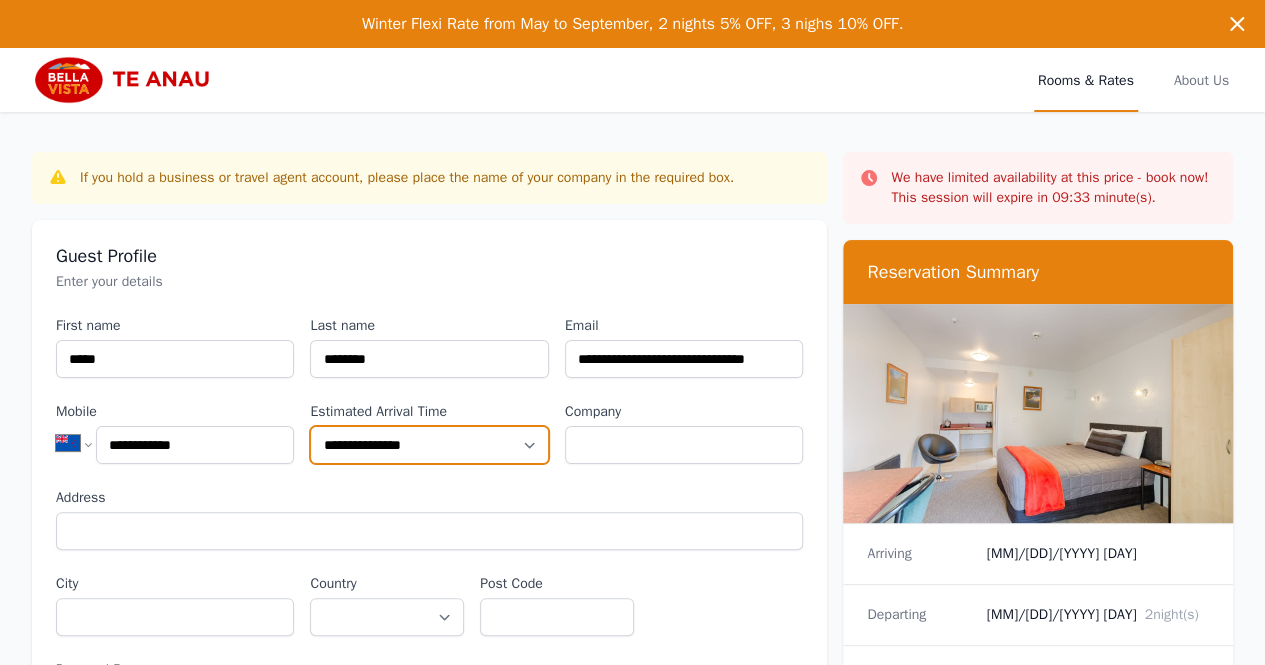 click on "**********" at bounding box center [429, 445] 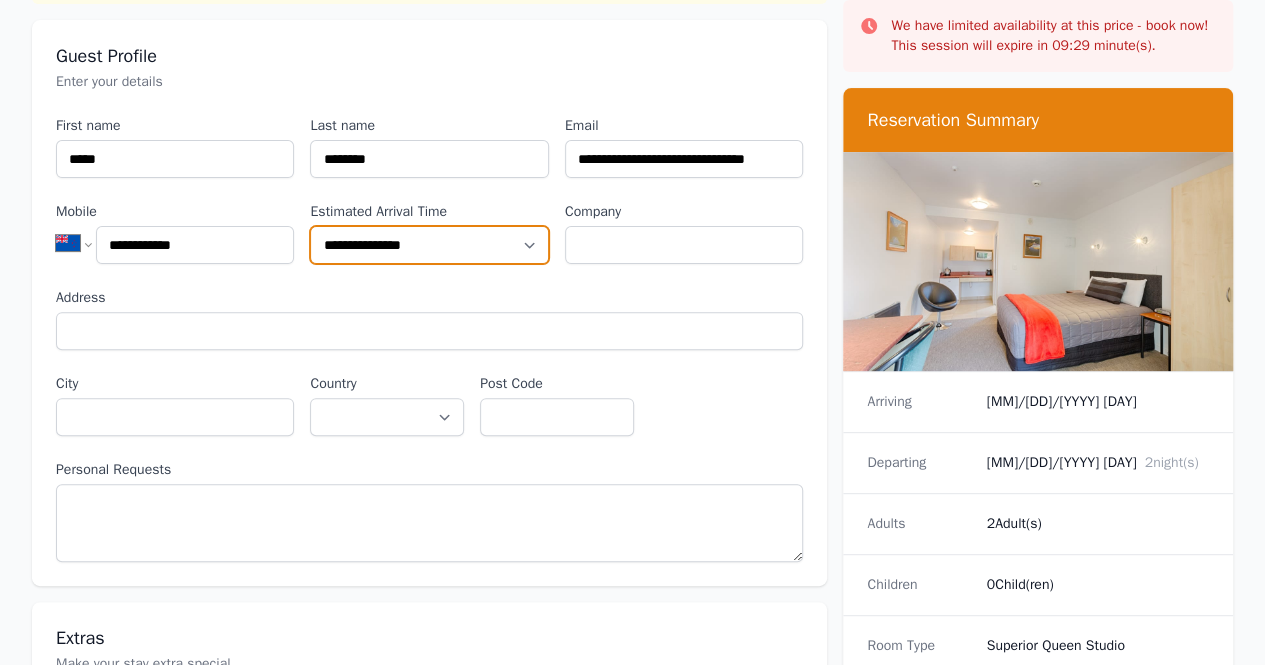 scroll, scrollTop: 280, scrollLeft: 0, axis: vertical 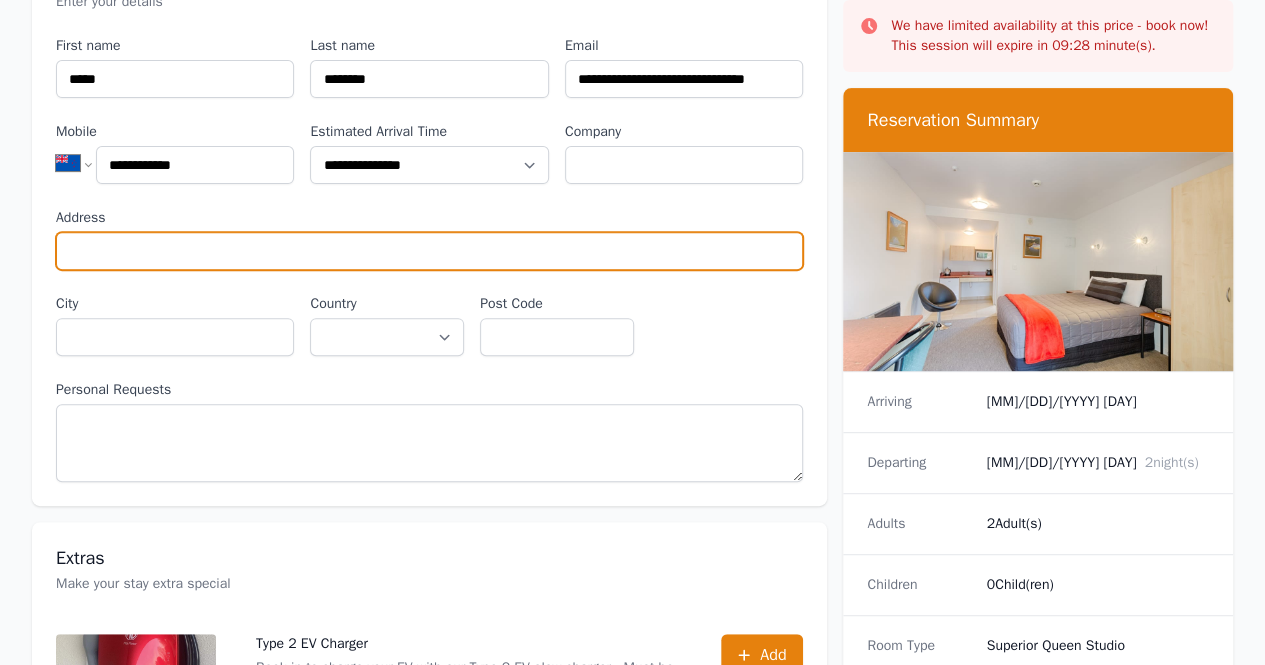 click on "Address" at bounding box center (429, 251) 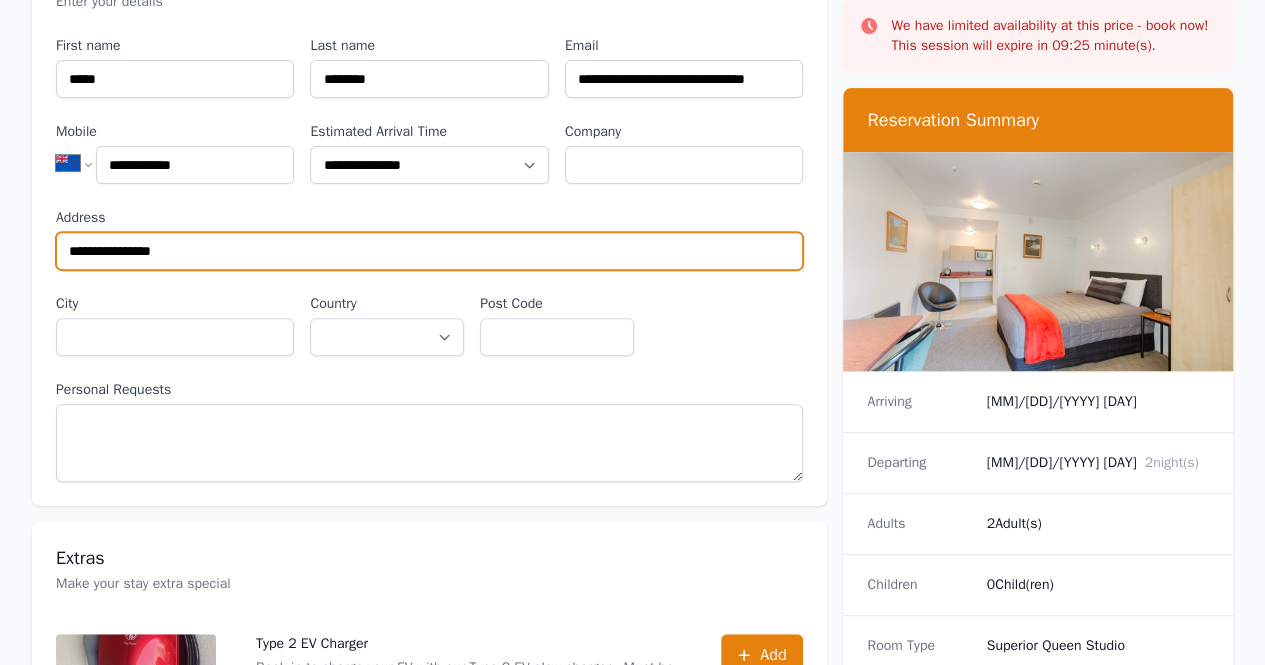 type on "**********" 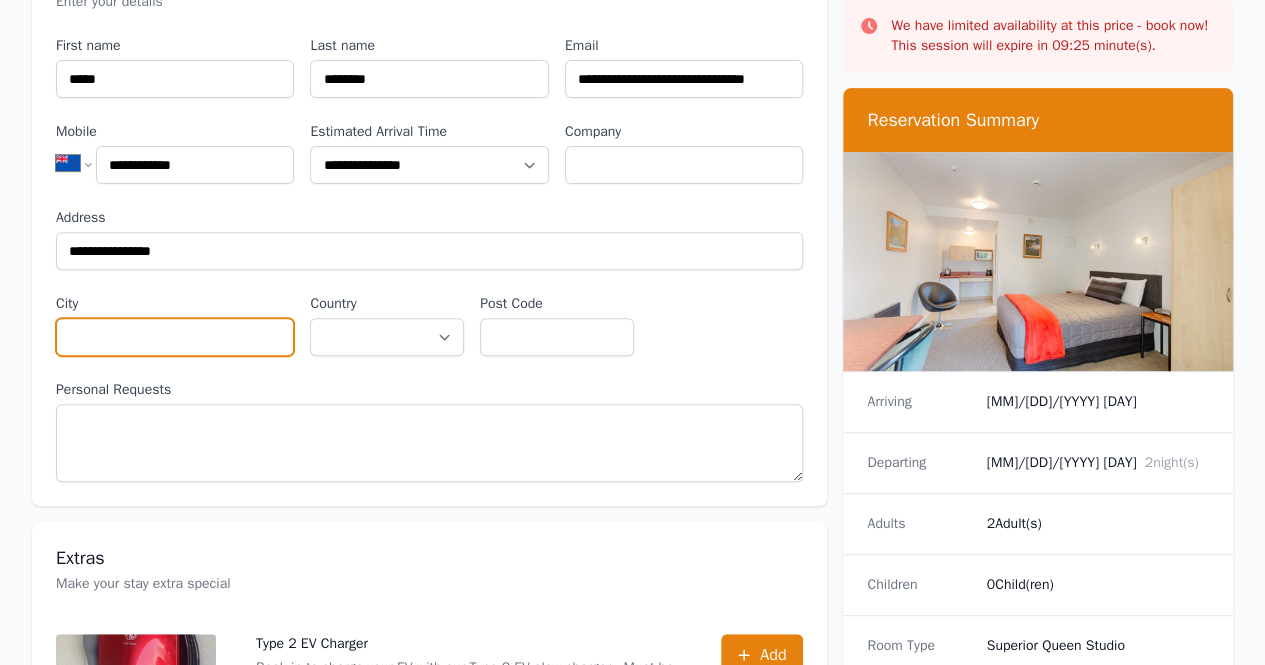 click on "City" at bounding box center [175, 337] 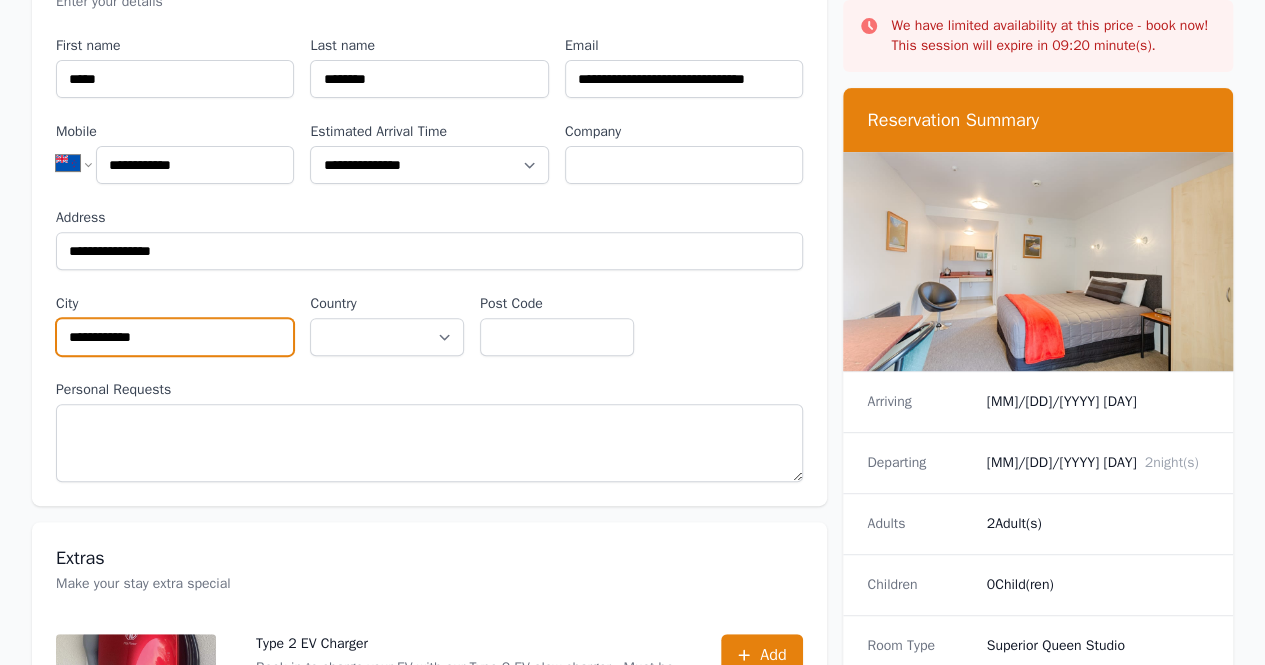 type on "**********" 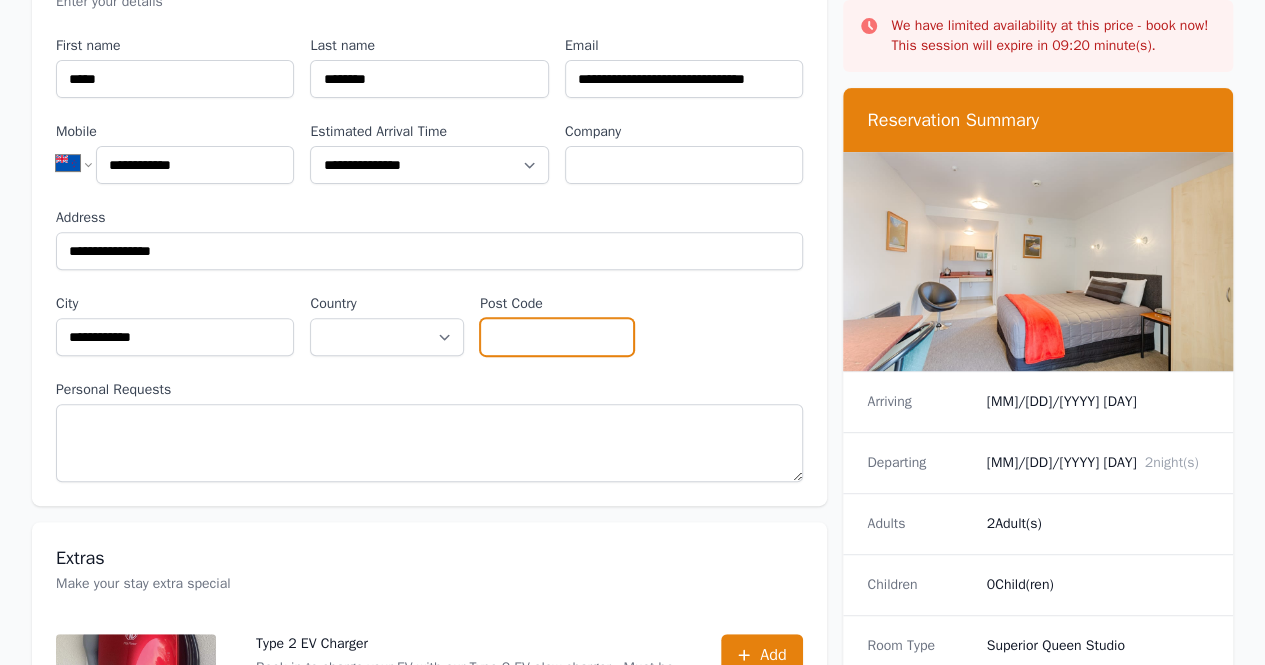 click on "Post Code" at bounding box center (557, 337) 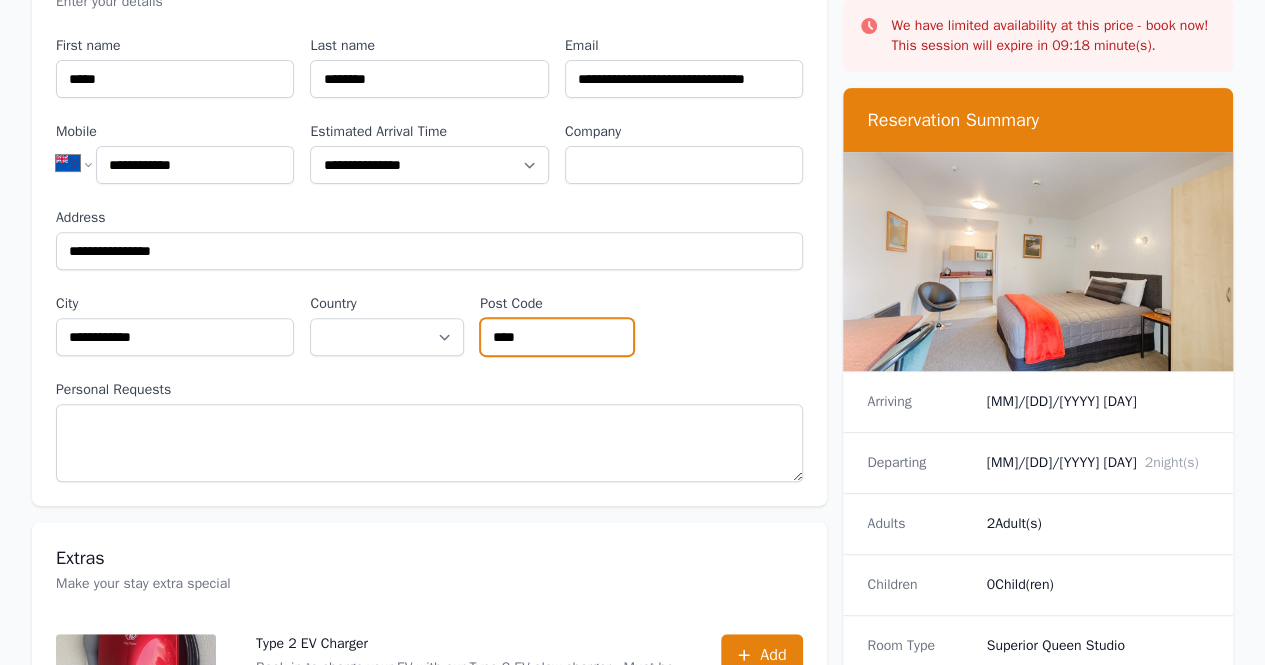 type on "****" 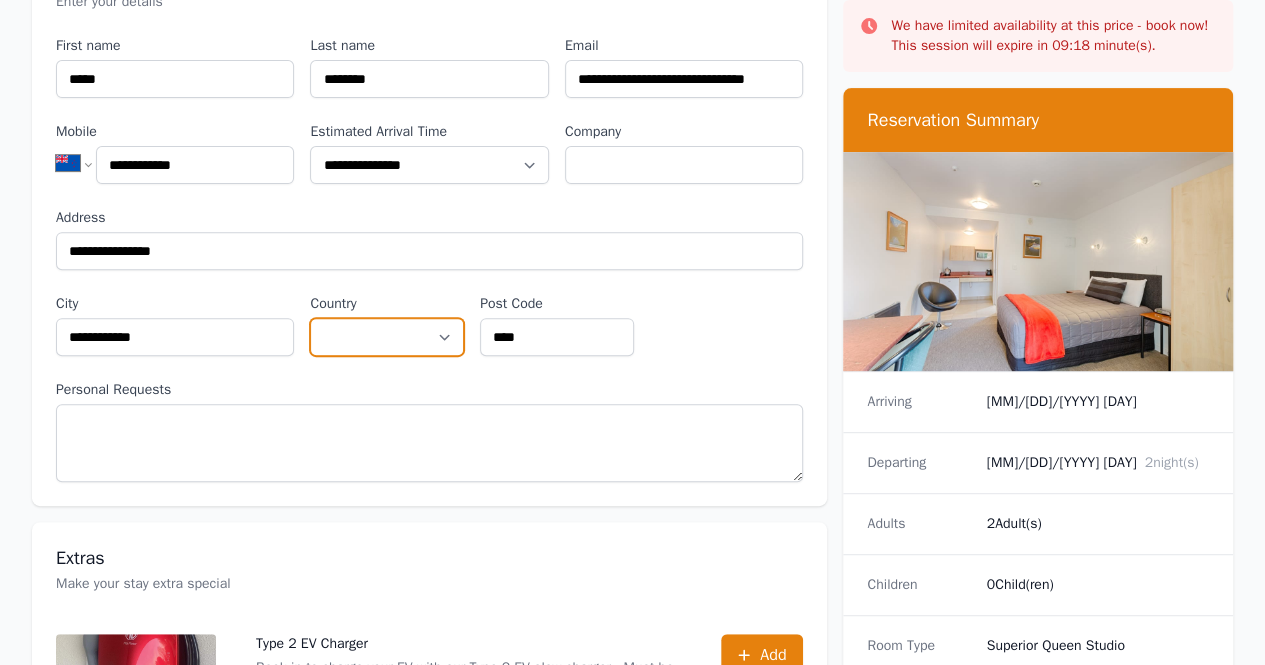click on "**********" at bounding box center (387, 337) 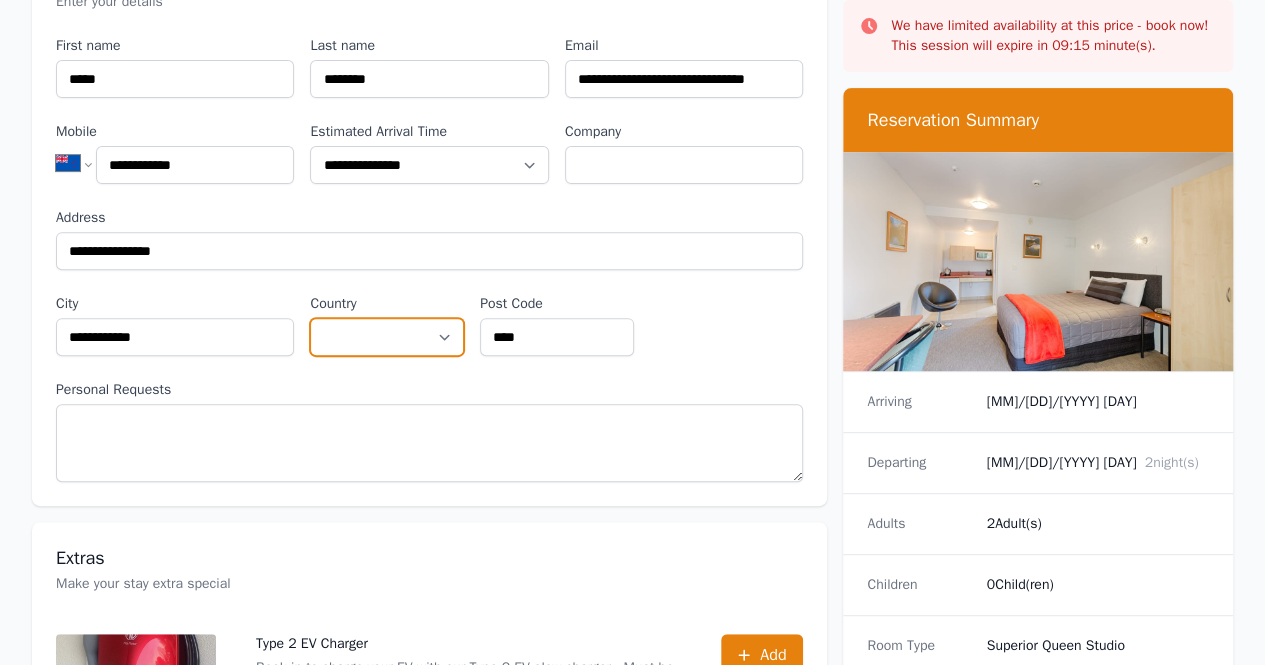 select on "**********" 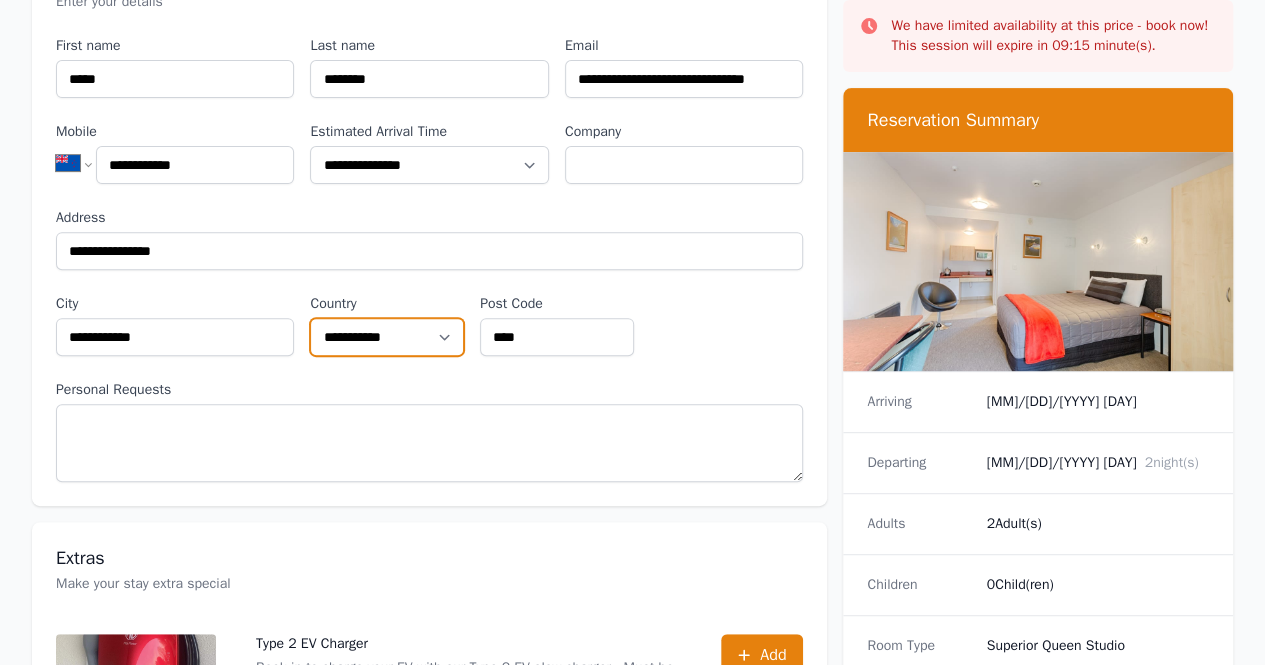 click on "**********" at bounding box center [387, 337] 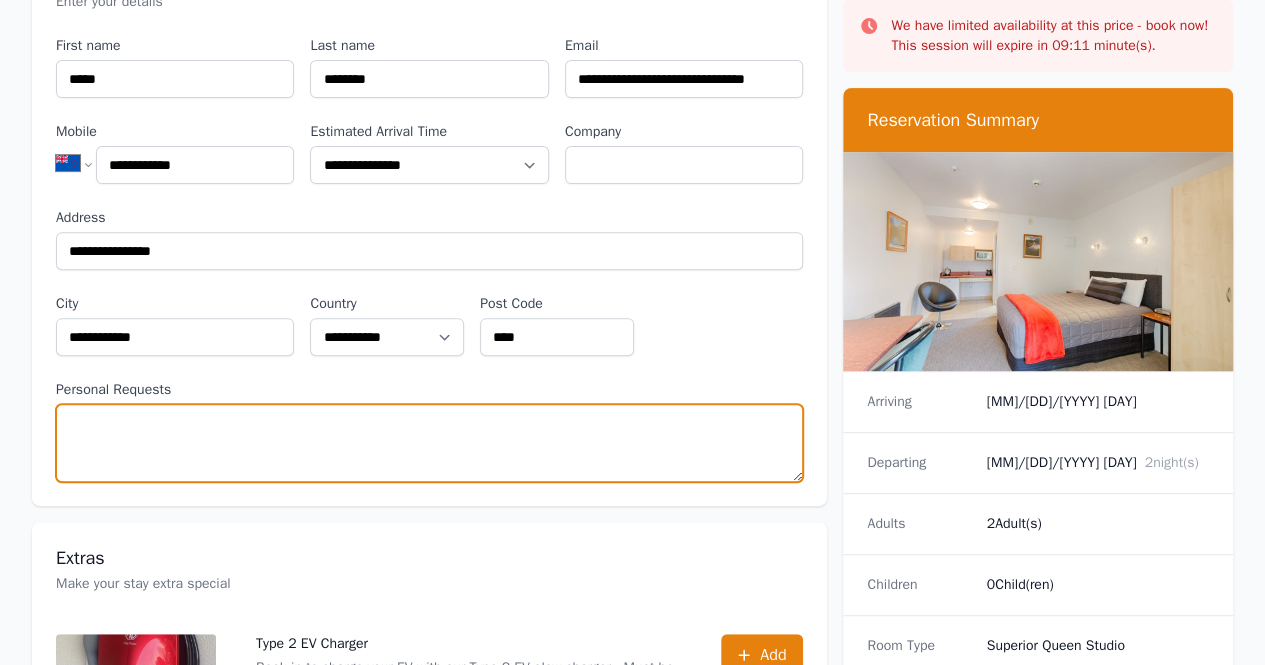 click on "Personal Requests" at bounding box center [429, 443] 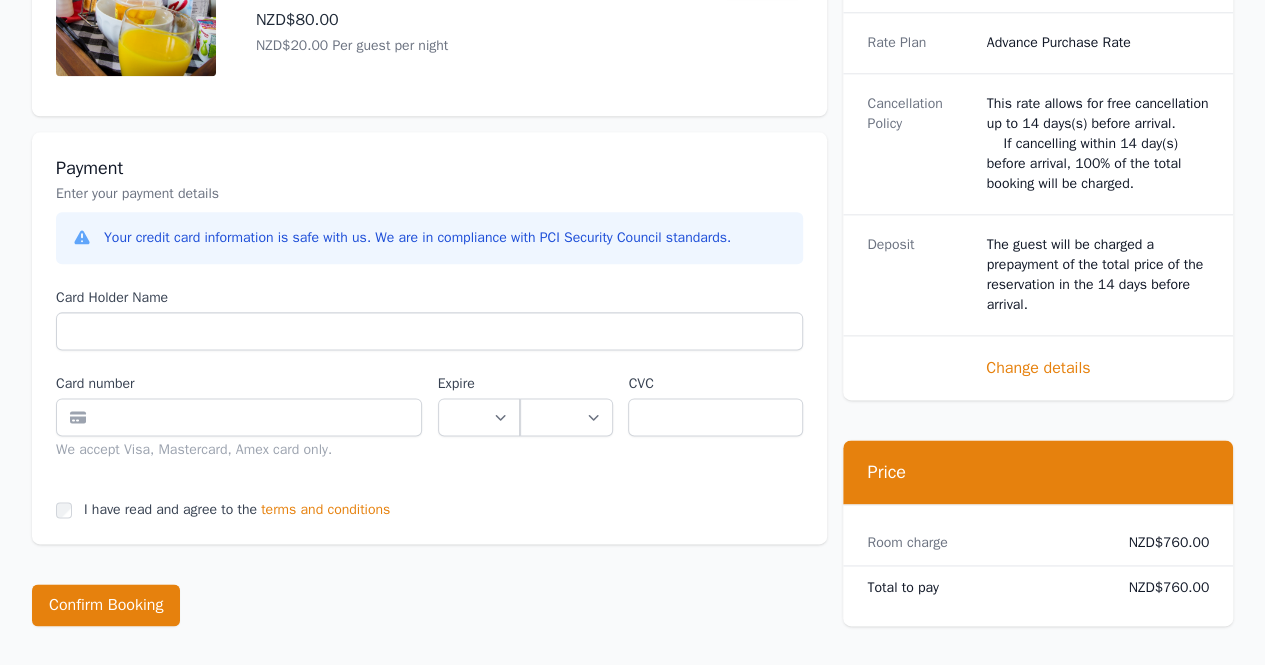 scroll, scrollTop: 1112, scrollLeft: 0, axis: vertical 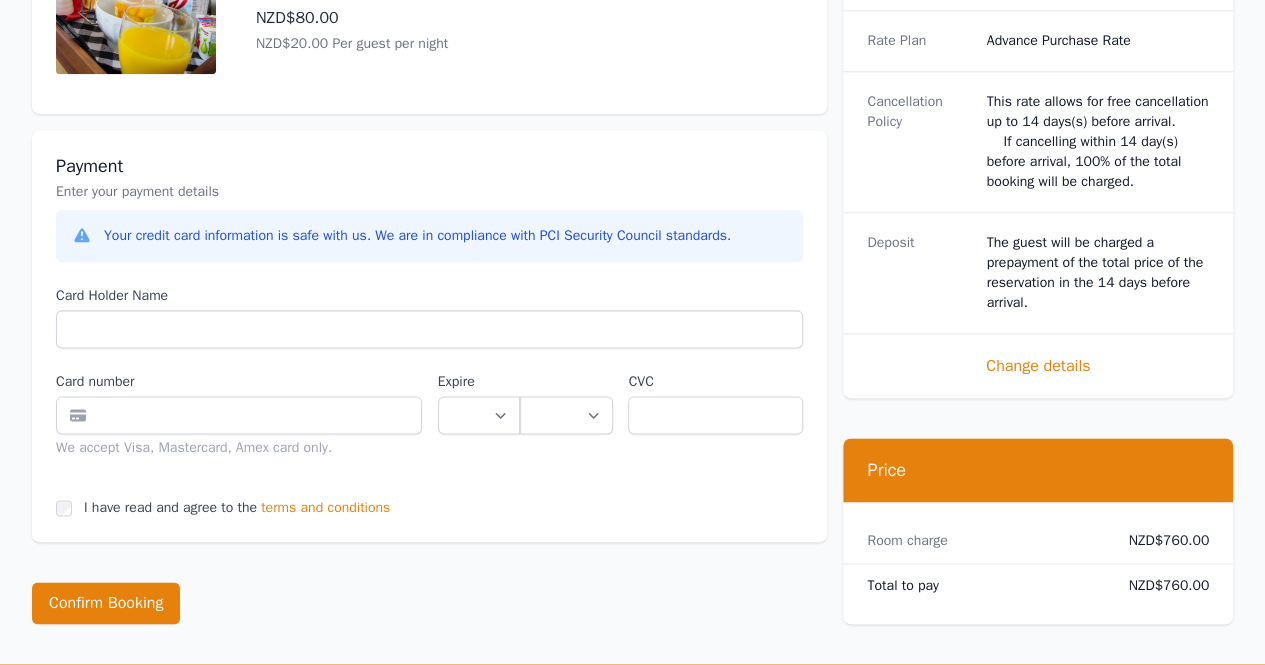 type on "**********" 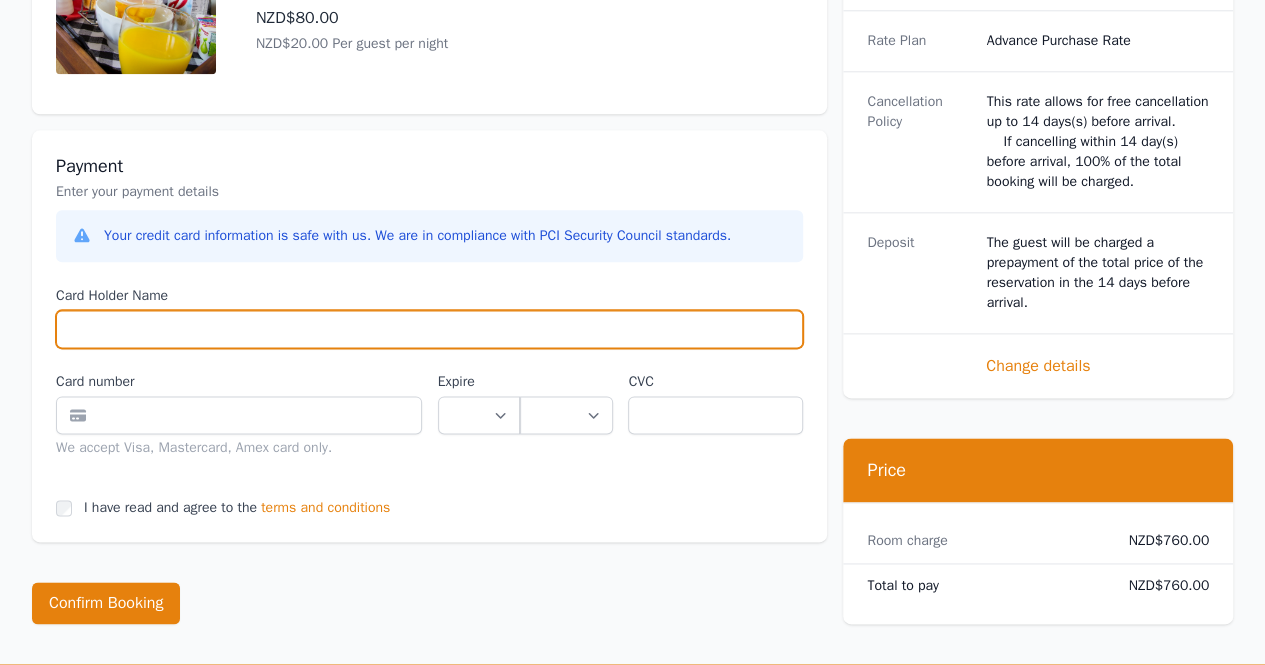 click on "Card Holder Name" at bounding box center (429, 329) 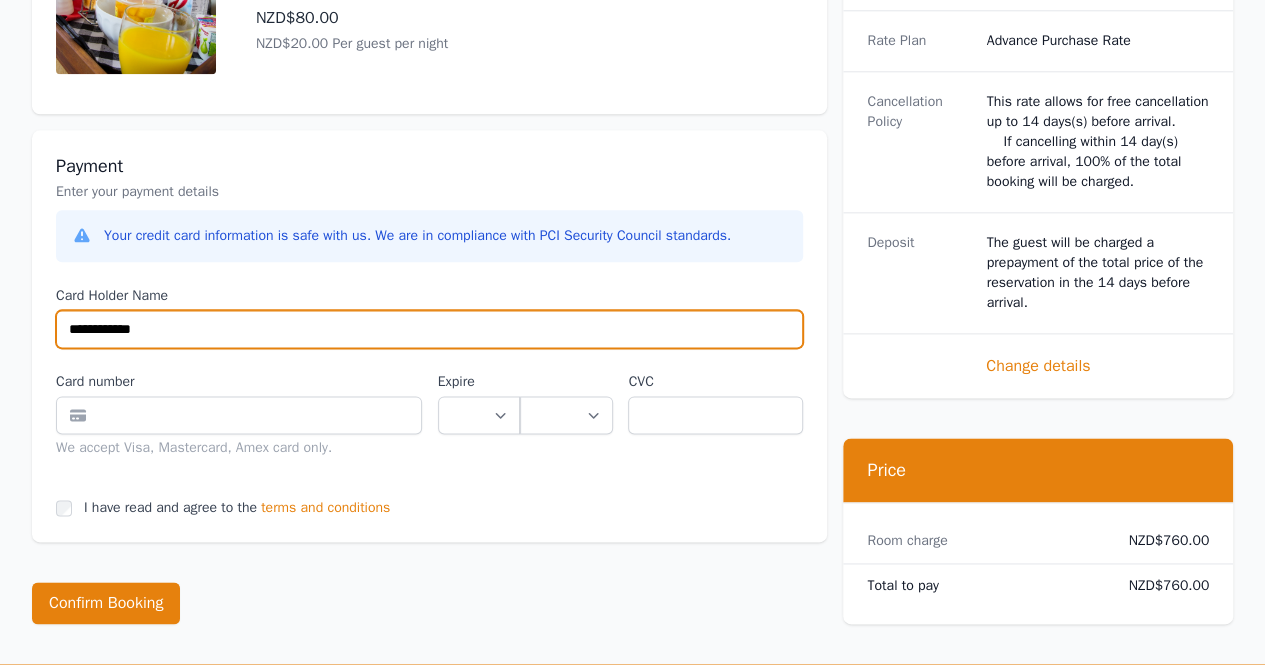 type on "**********" 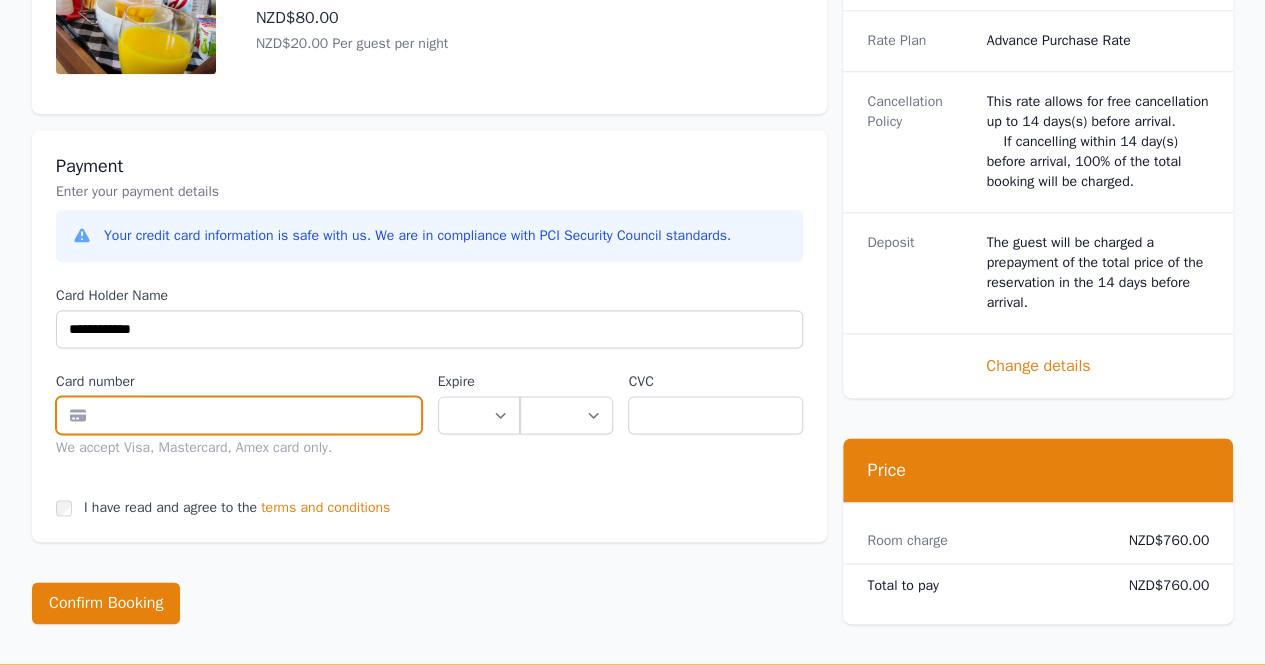 click at bounding box center [239, 415] 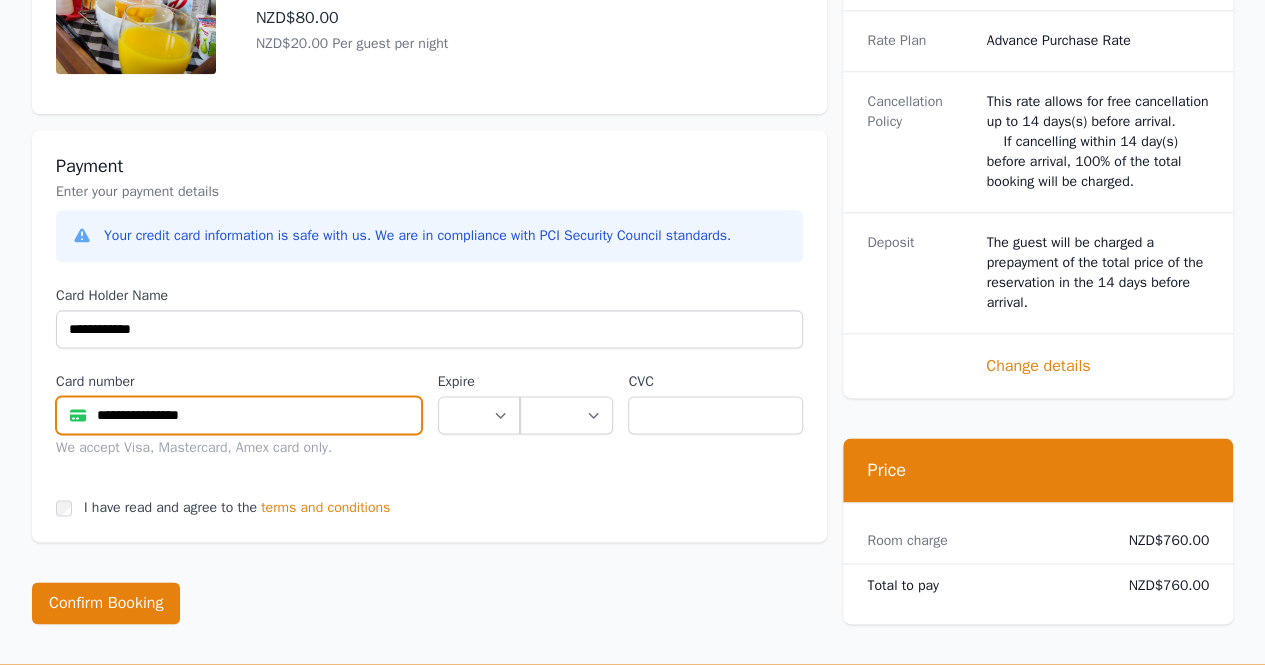 type on "**********" 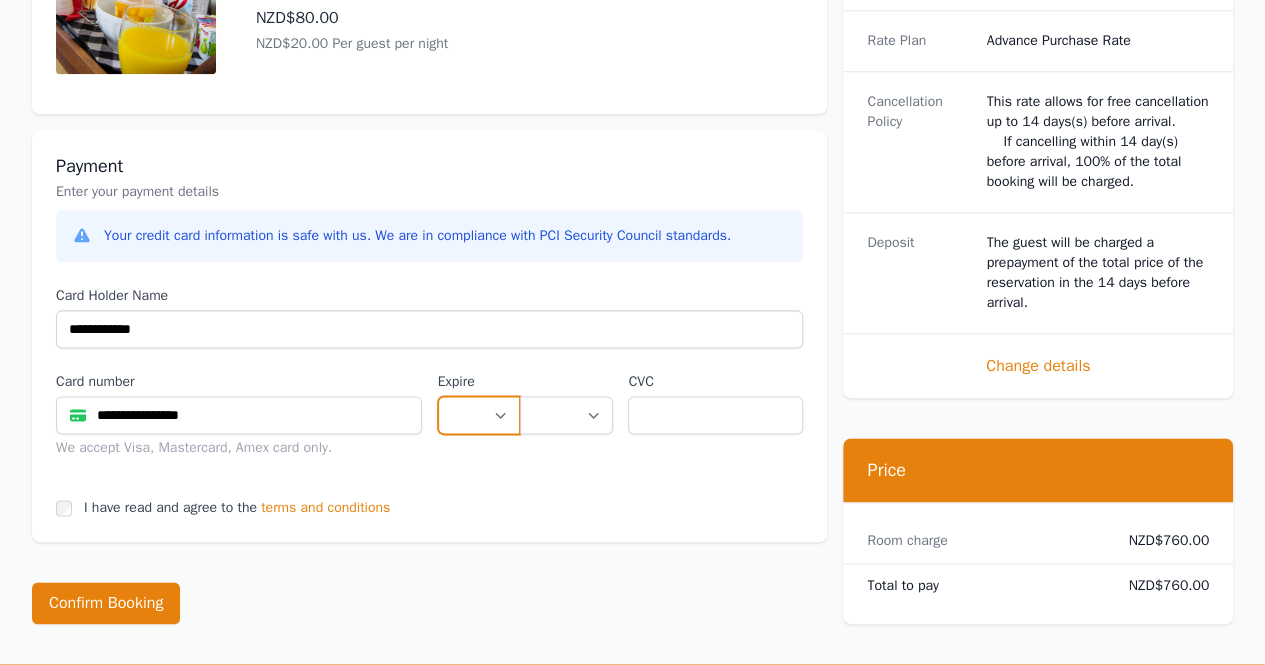 click on "** ** ** ** ** ** ** ** ** ** ** **" at bounding box center (479, 415) 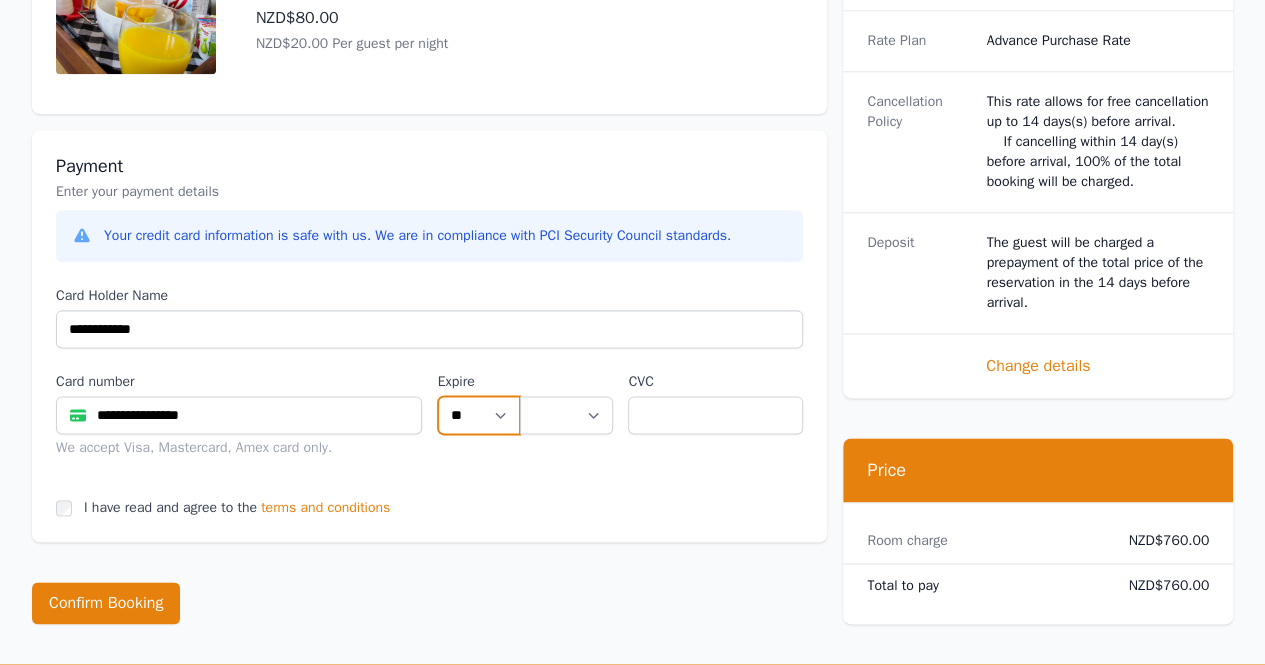 click on "** ** ** ** ** ** ** ** ** ** ** **" at bounding box center [479, 415] 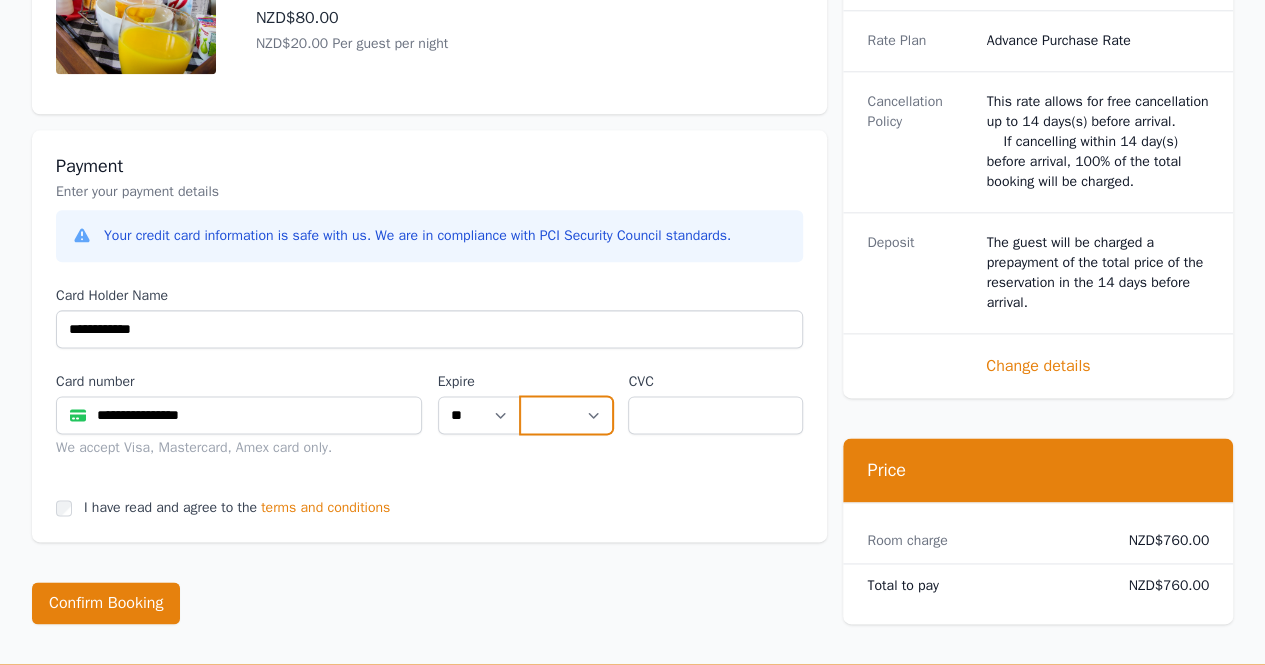 click on "**** **** **** **** **** **** **** **** ****" at bounding box center (566, 415) 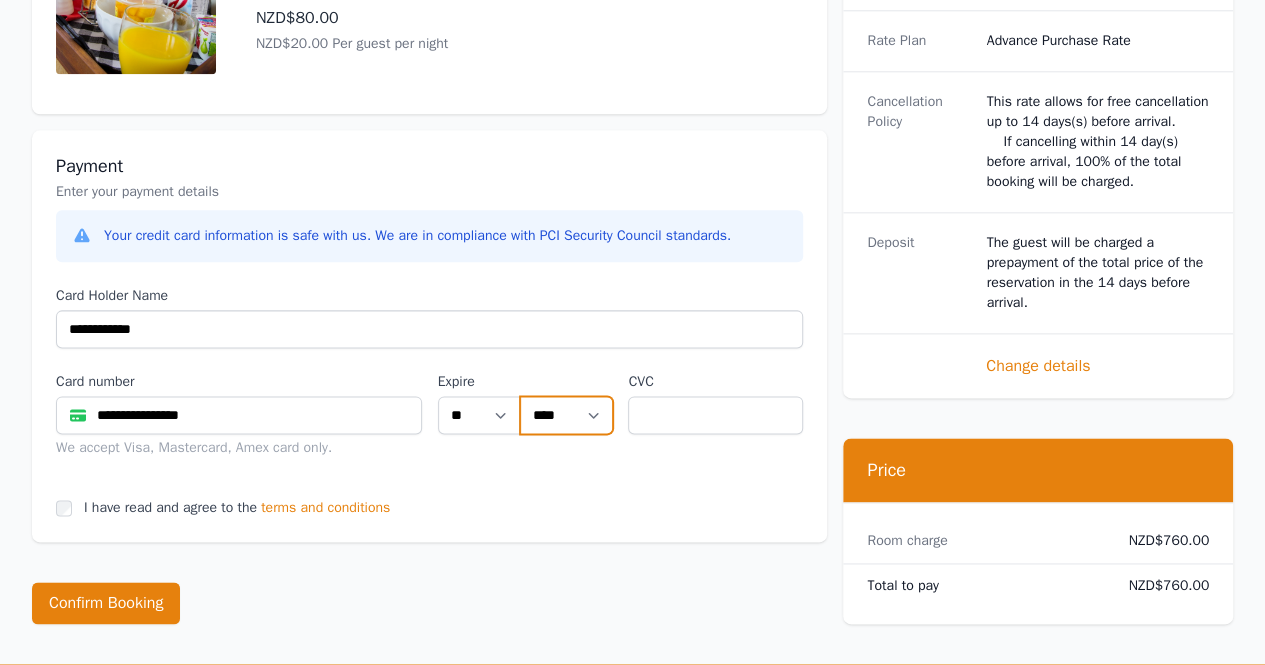 click on "**** **** **** **** **** **** **** **** ****" at bounding box center (566, 415) 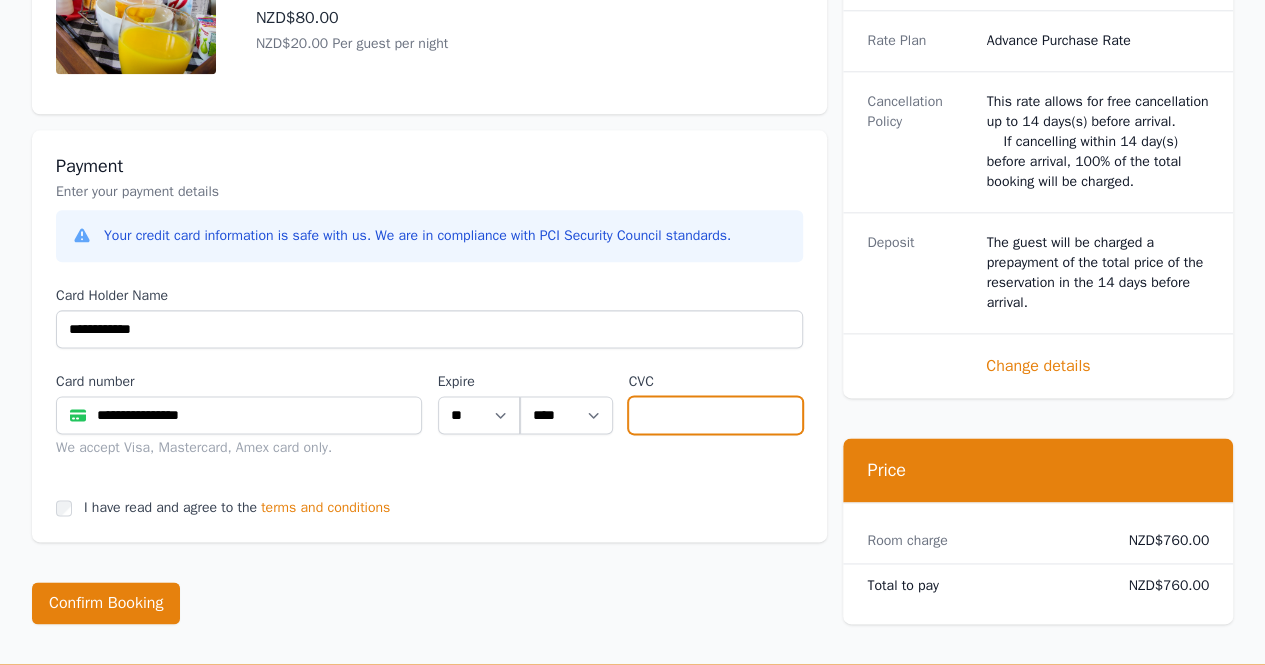 click at bounding box center (715, 415) 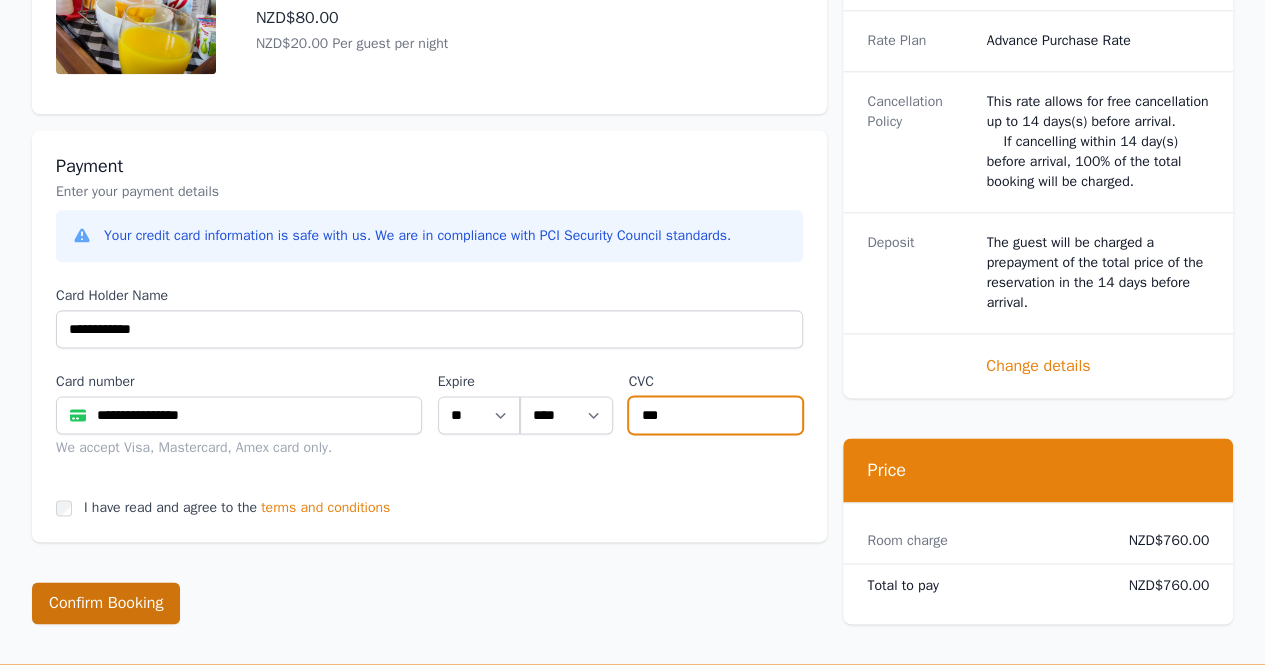 type on "***" 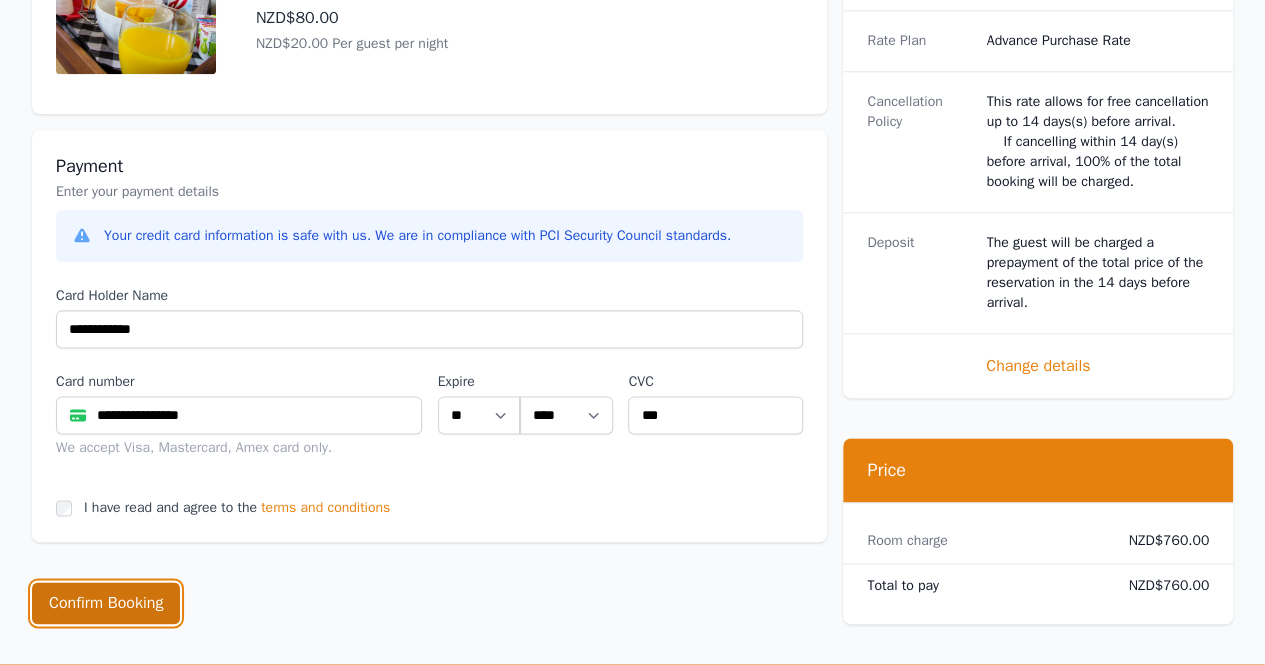 click on "Confirm Booking" at bounding box center (106, 603) 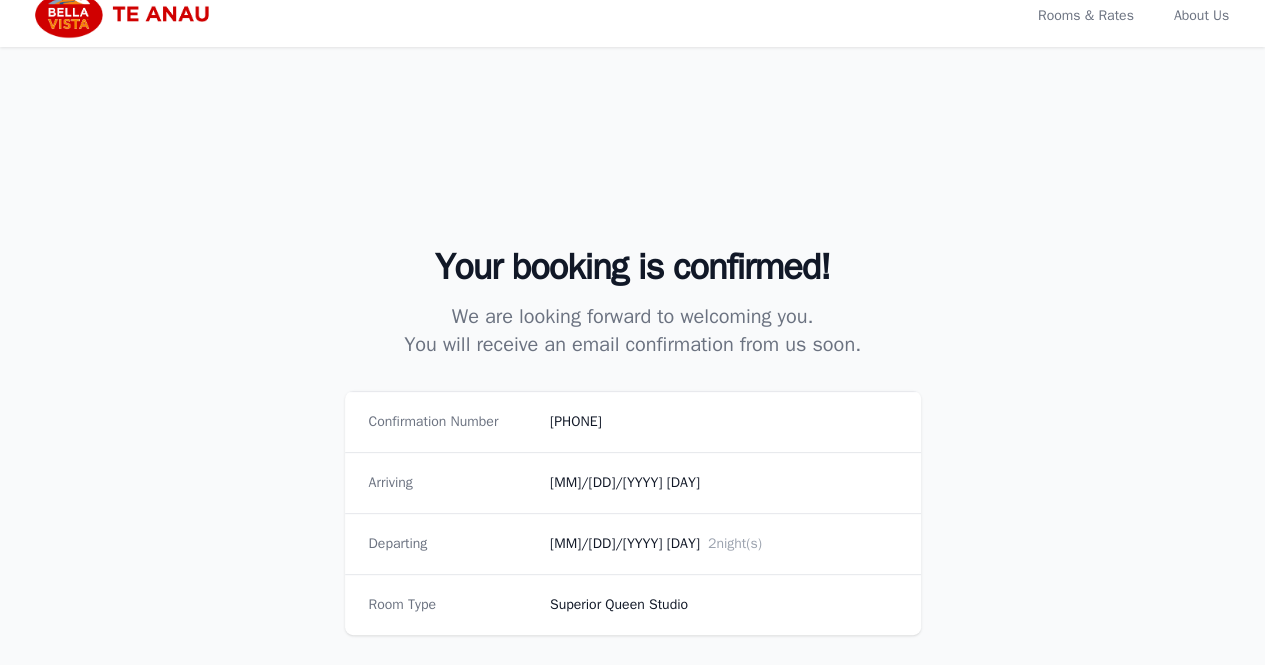 scroll, scrollTop: 0, scrollLeft: 0, axis: both 